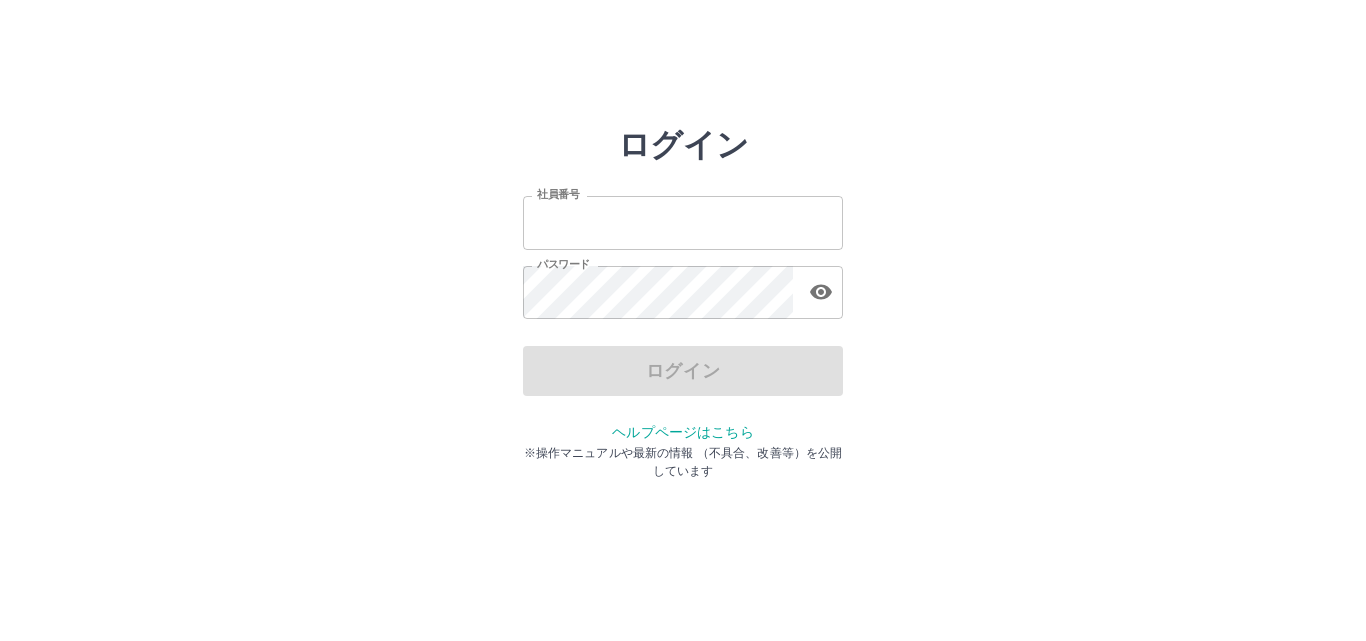 scroll, scrollTop: 0, scrollLeft: 0, axis: both 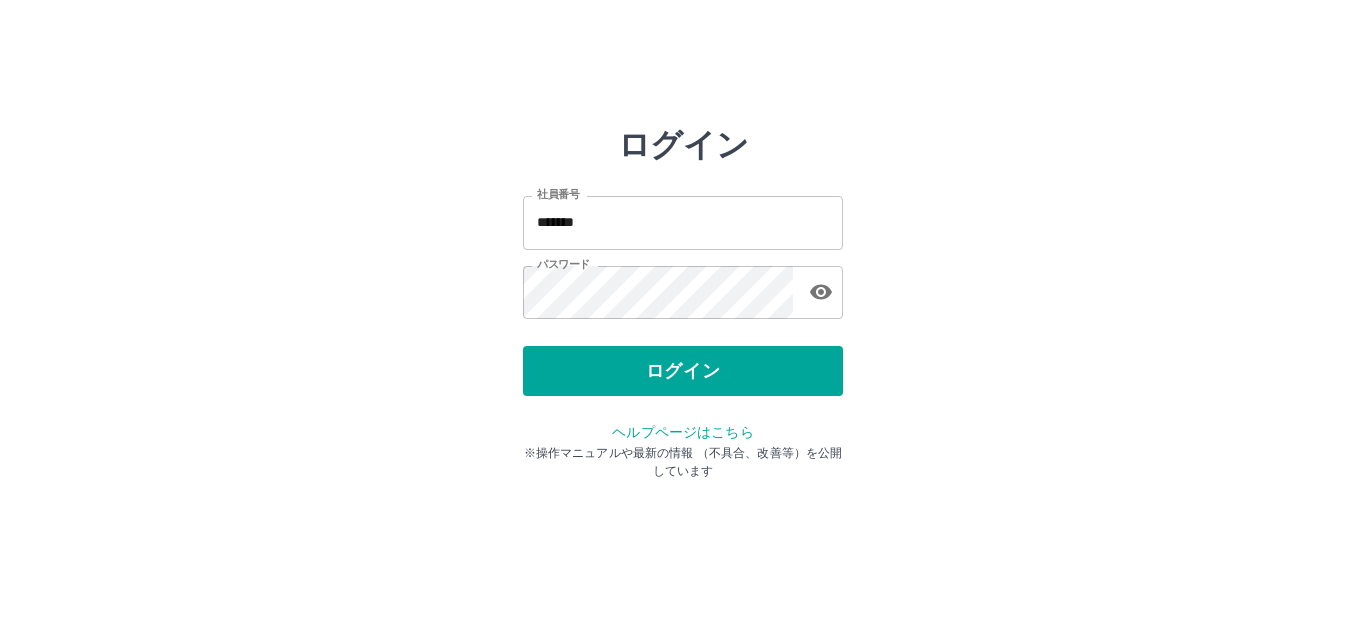click on "ログイン" at bounding box center (683, 371) 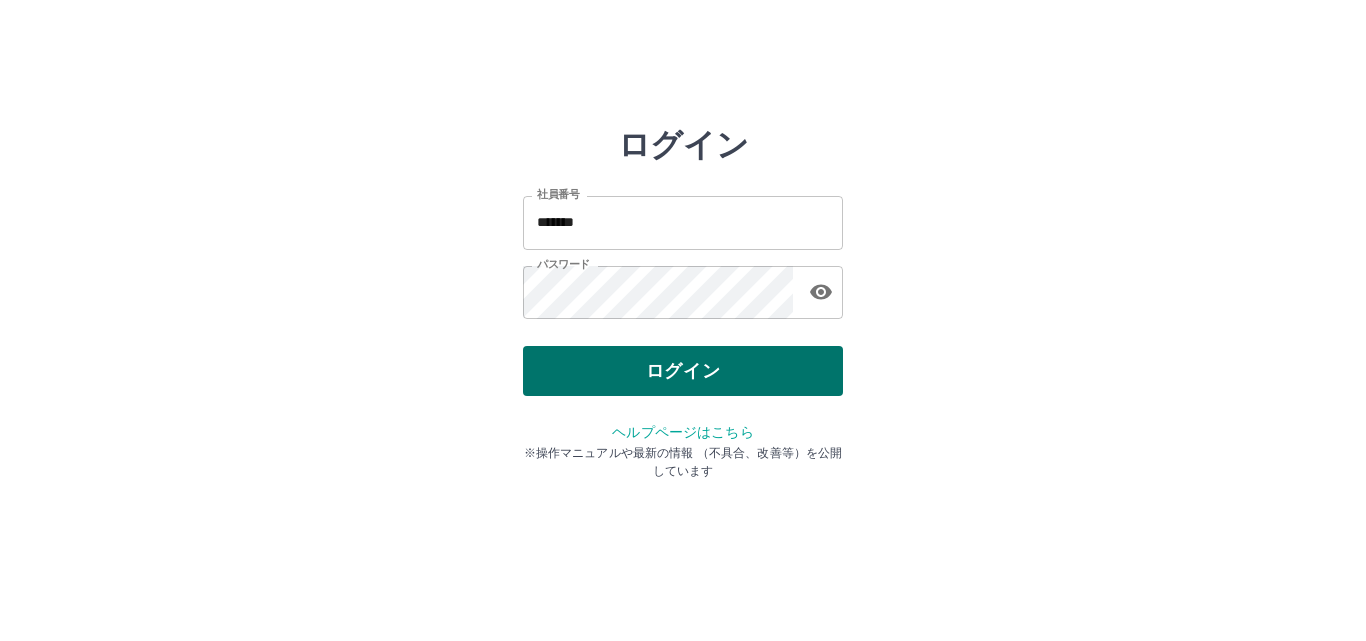 click on "ログイン" at bounding box center [683, 371] 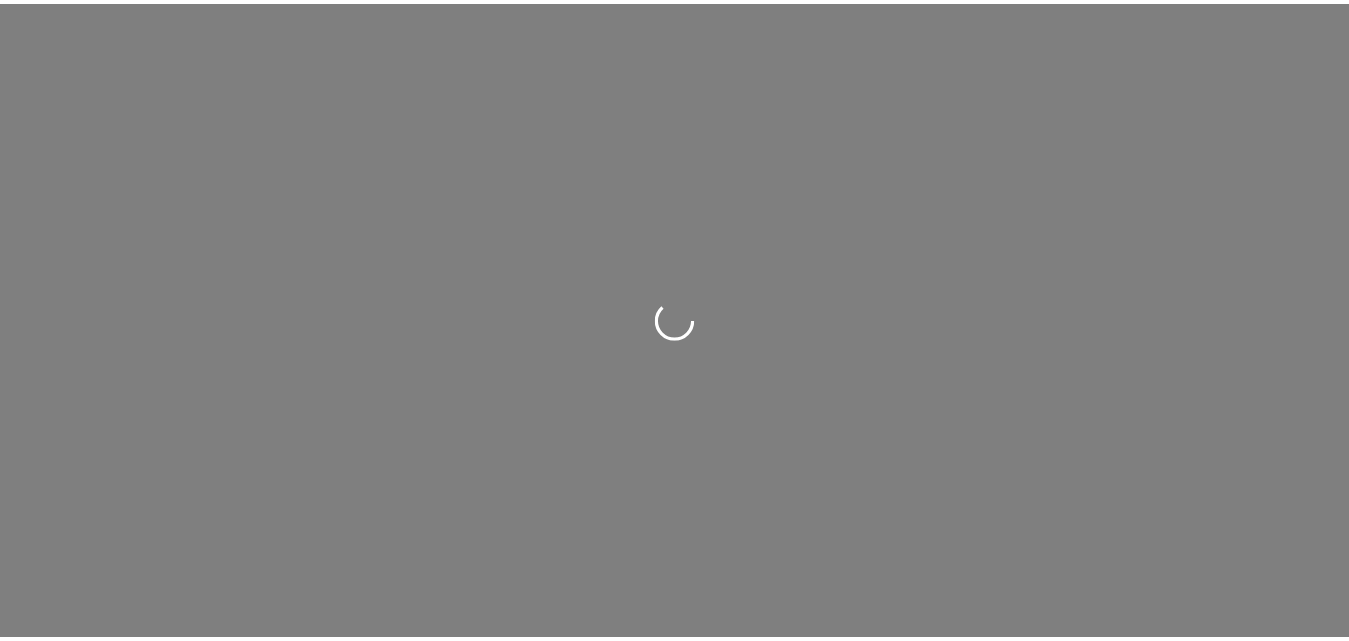 scroll, scrollTop: 0, scrollLeft: 0, axis: both 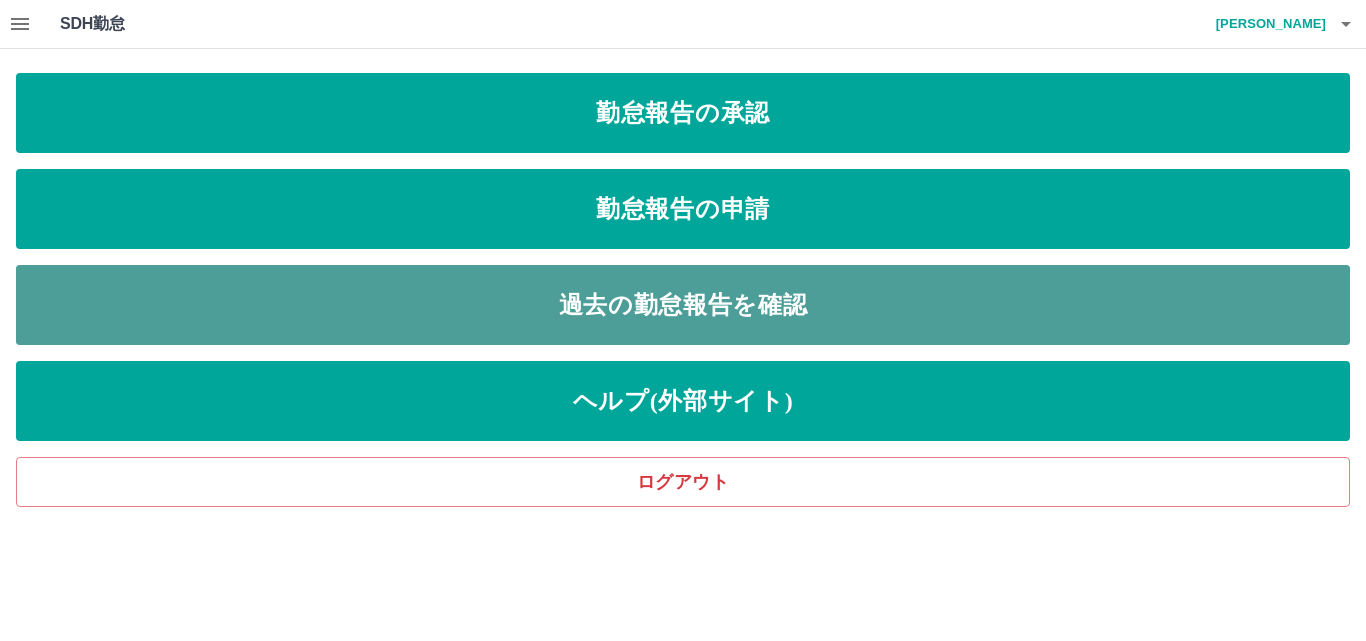 click on "過去の勤怠報告を確認" at bounding box center [683, 305] 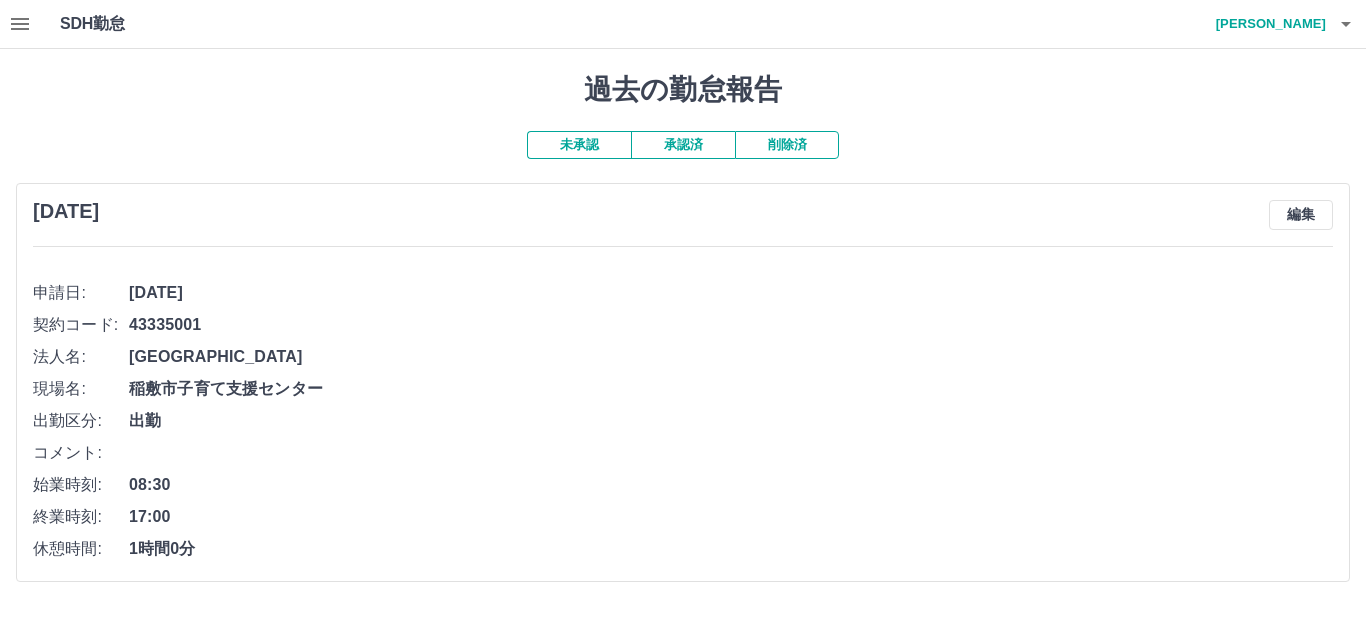 click on "承認済" at bounding box center (683, 145) 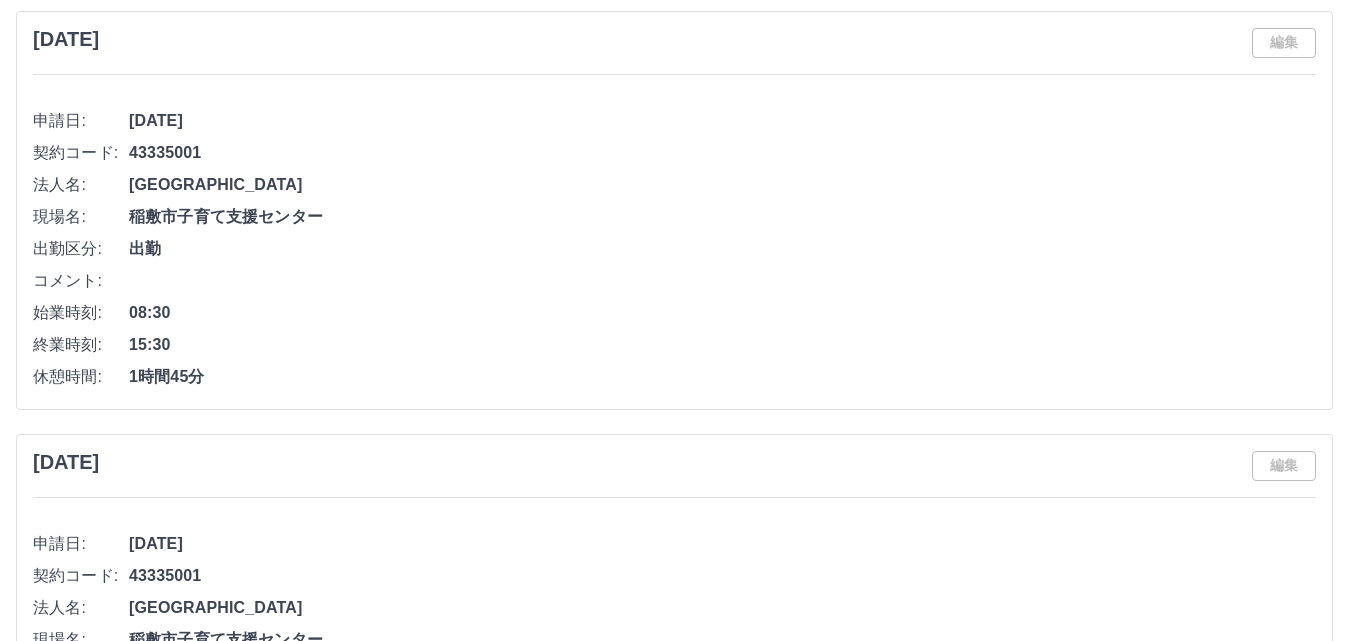 scroll, scrollTop: 1800, scrollLeft: 0, axis: vertical 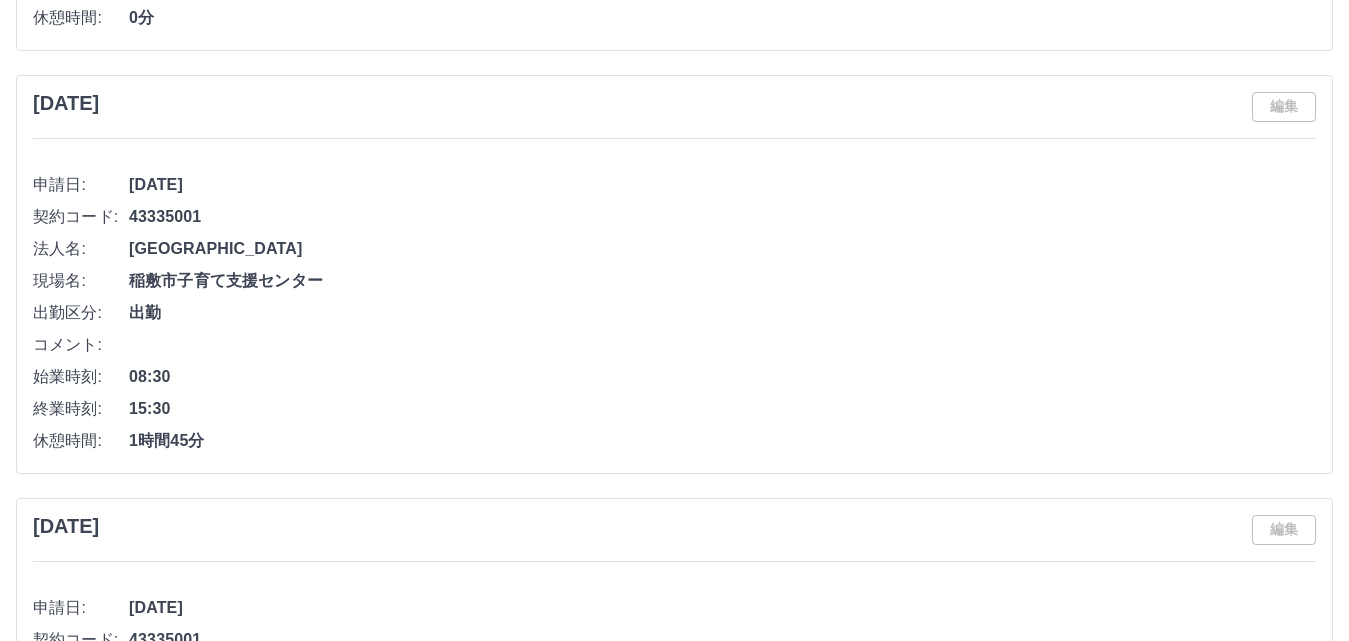 click on "編集" at bounding box center [1284, 107] 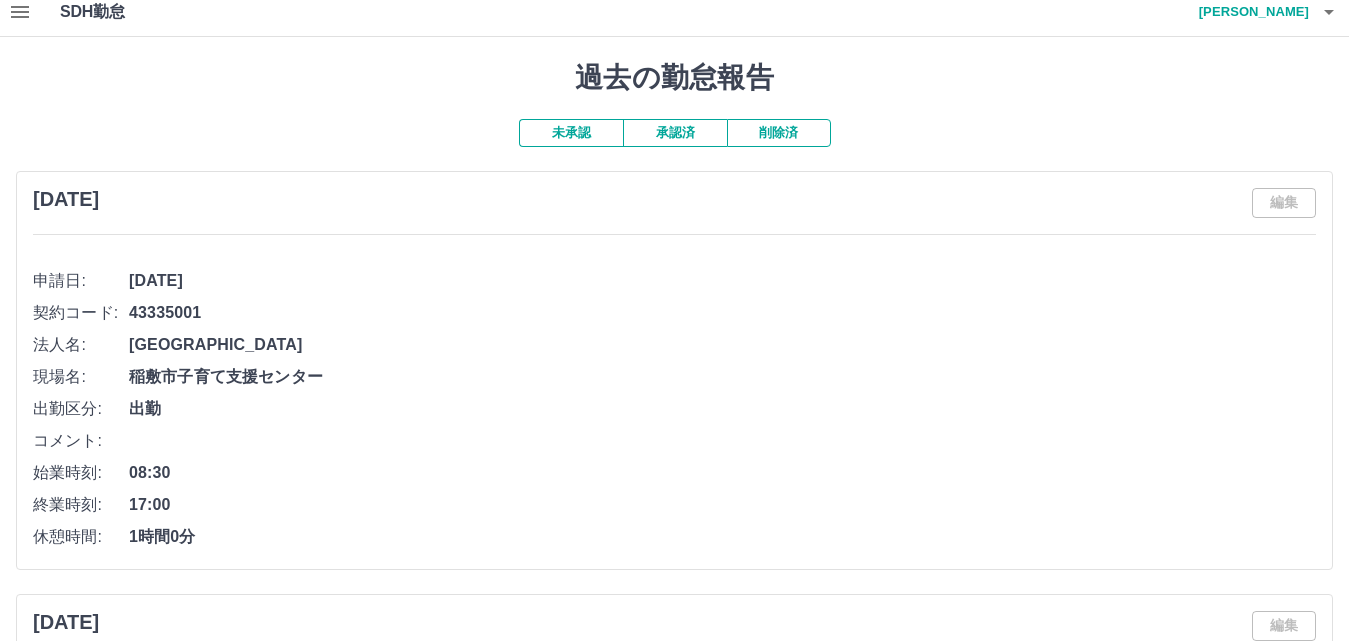 scroll, scrollTop: 0, scrollLeft: 0, axis: both 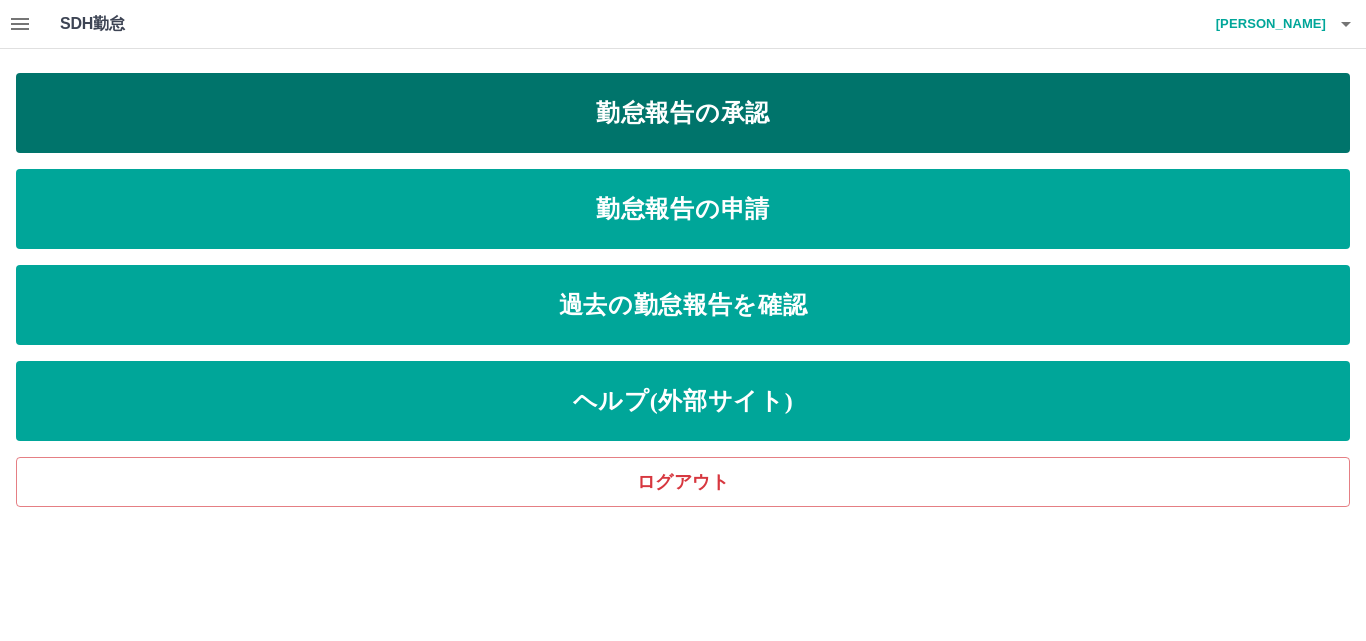 click on "勤怠報告の承認" at bounding box center [683, 113] 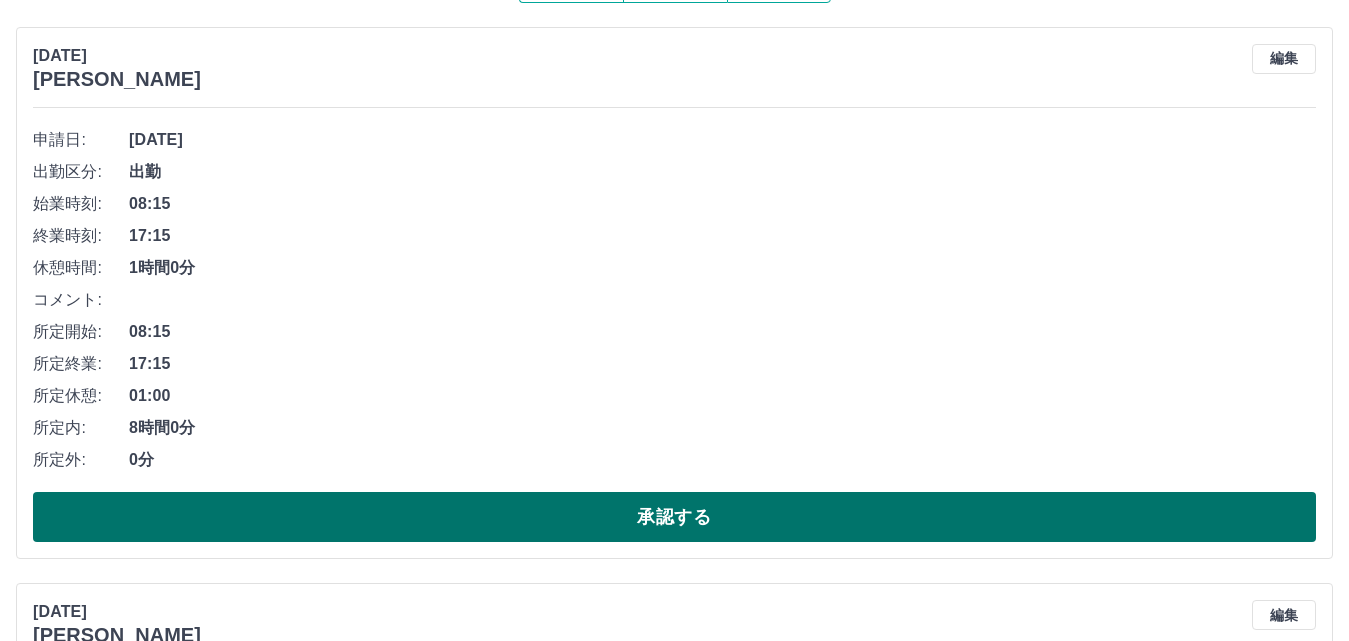 scroll, scrollTop: 0, scrollLeft: 0, axis: both 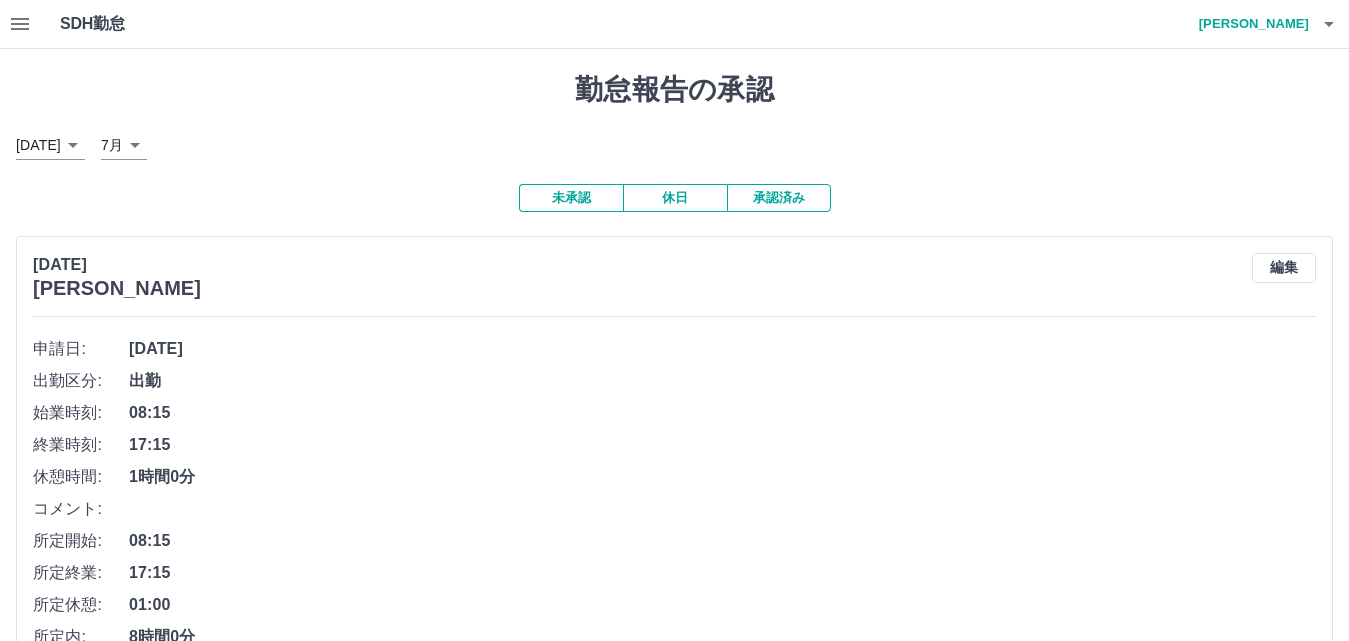 click on "承認済み" at bounding box center [779, 198] 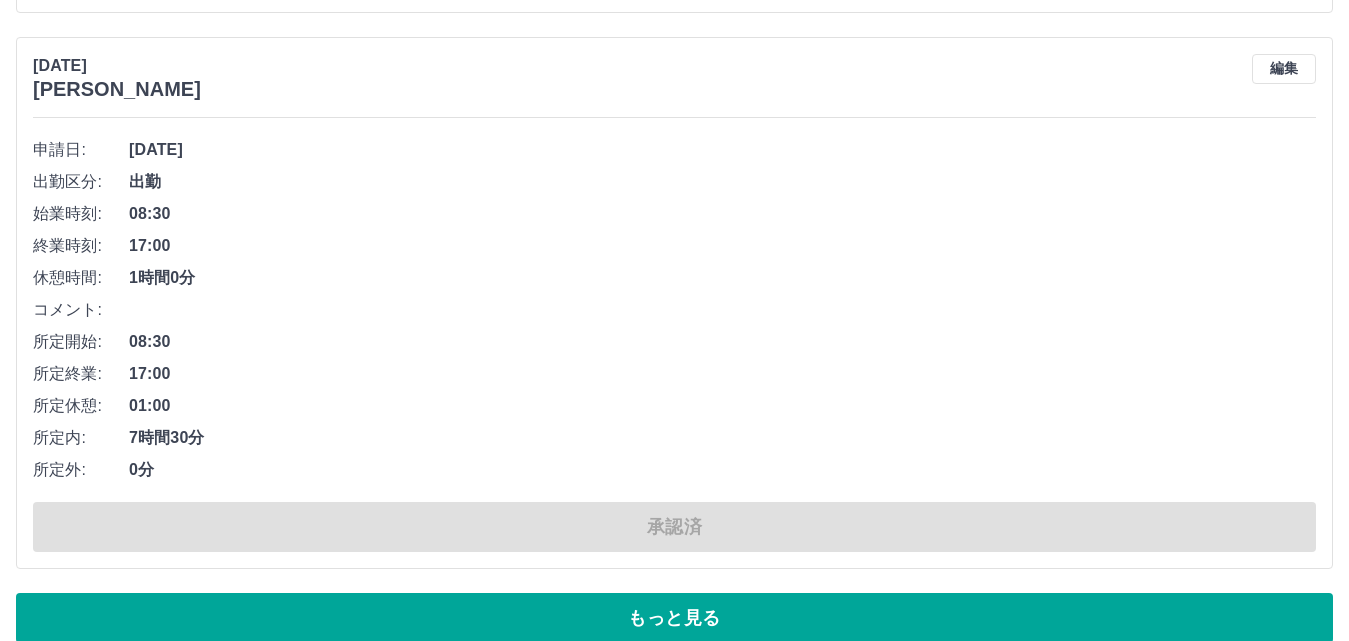 scroll, scrollTop: 13579, scrollLeft: 0, axis: vertical 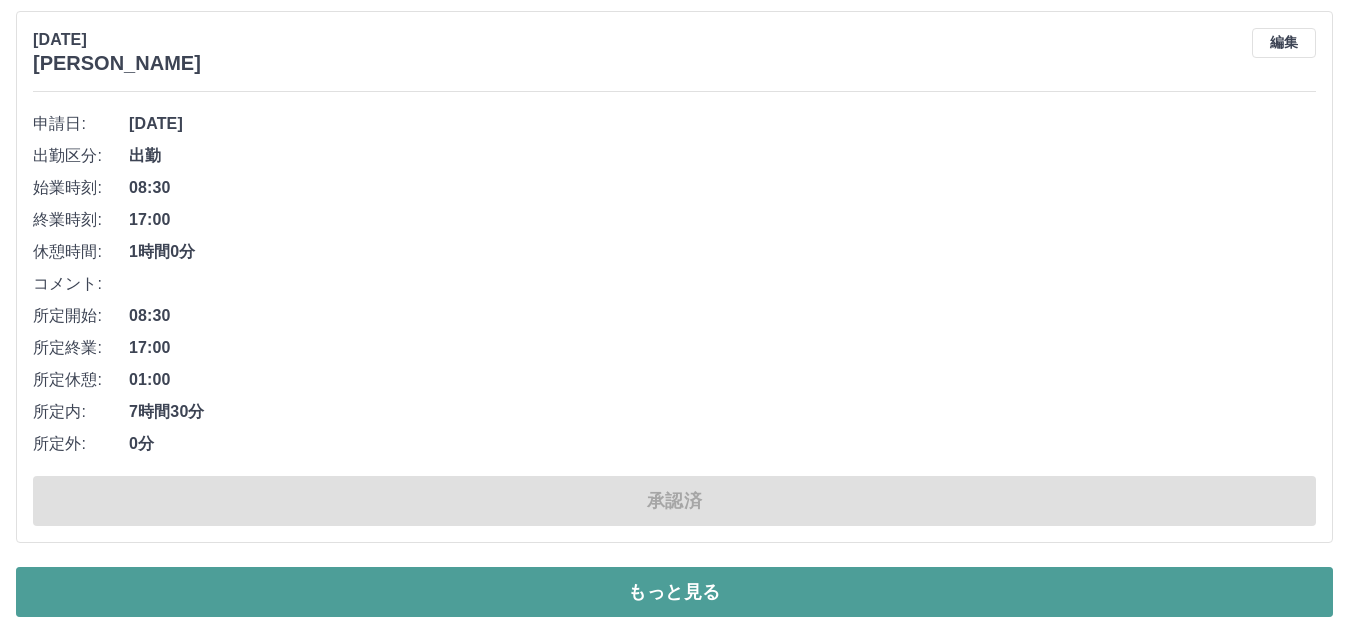 click on "もっと見る" at bounding box center (674, 592) 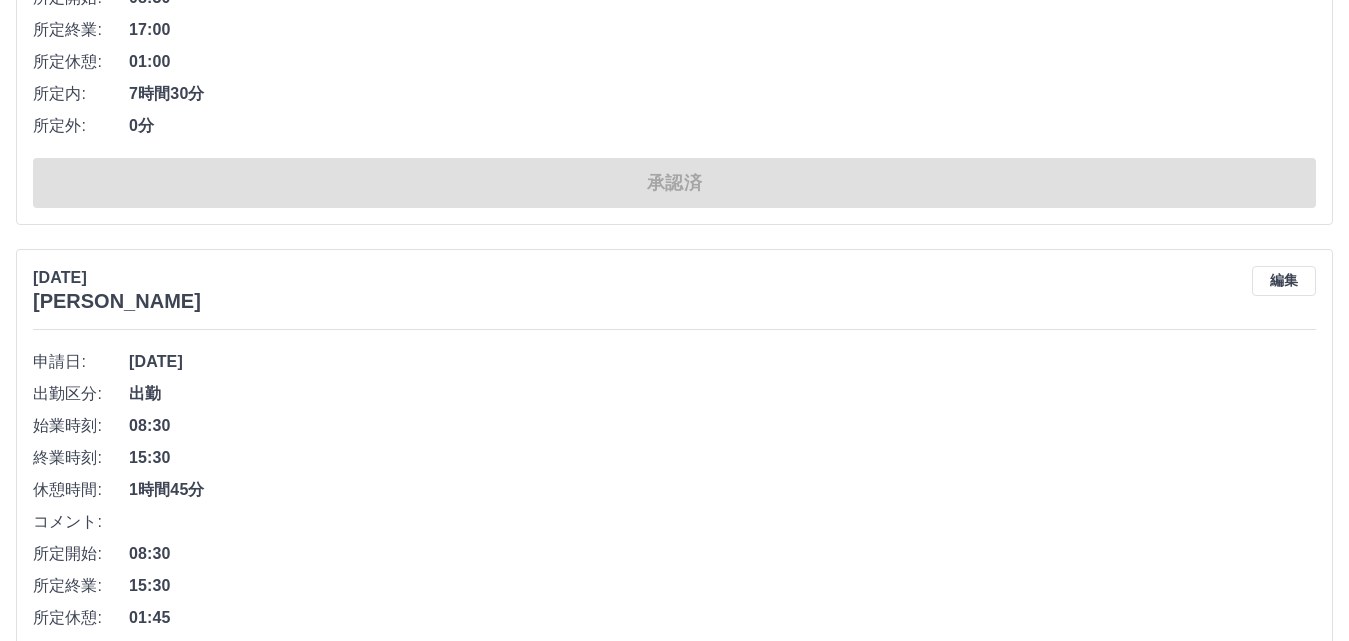 scroll, scrollTop: 21779, scrollLeft: 0, axis: vertical 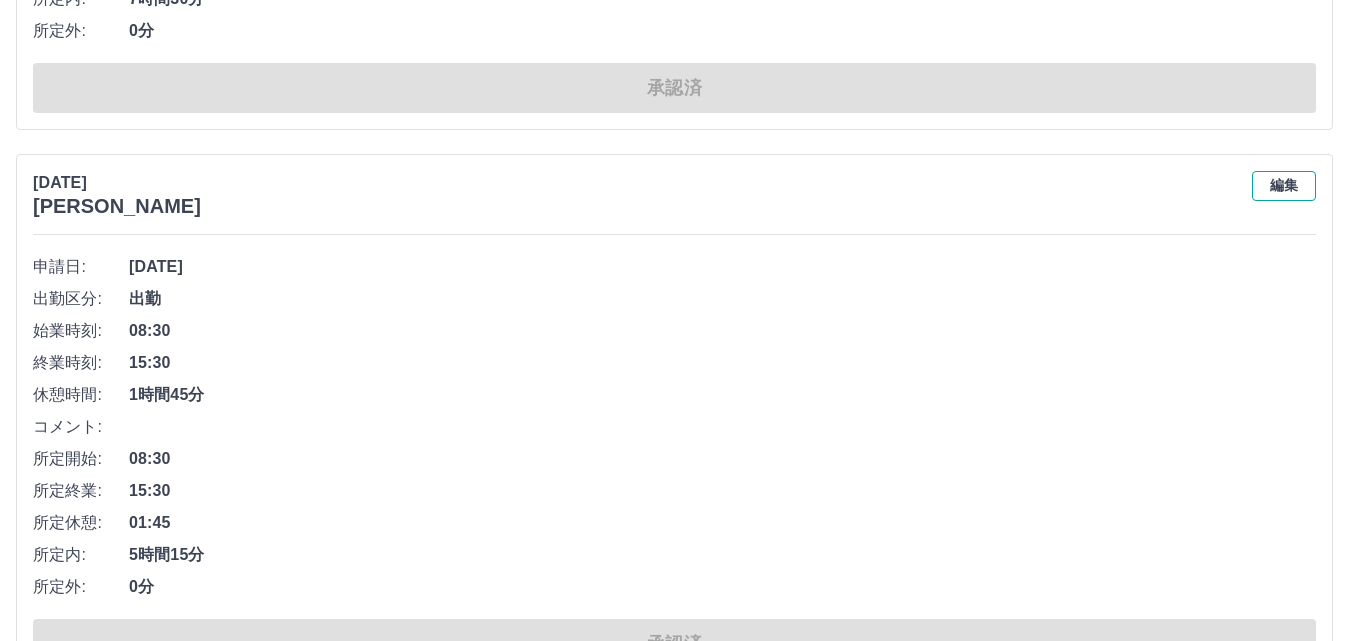 click on "編集" at bounding box center [1284, 186] 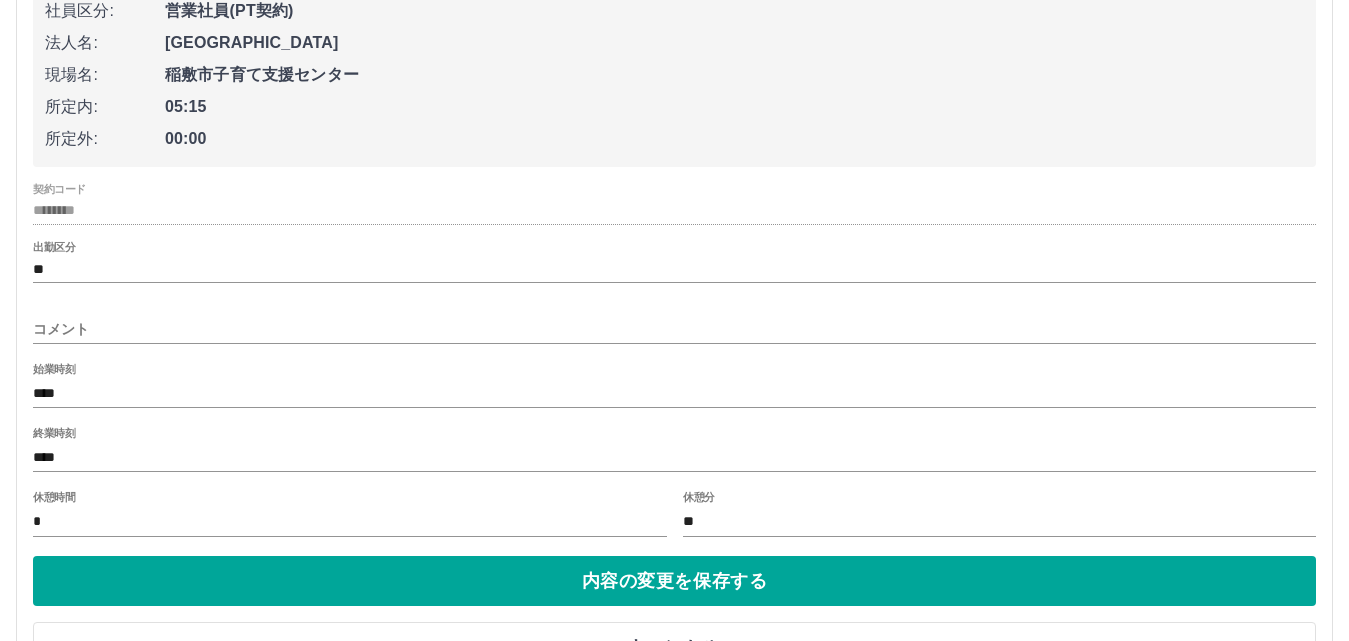 scroll, scrollTop: 22179, scrollLeft: 0, axis: vertical 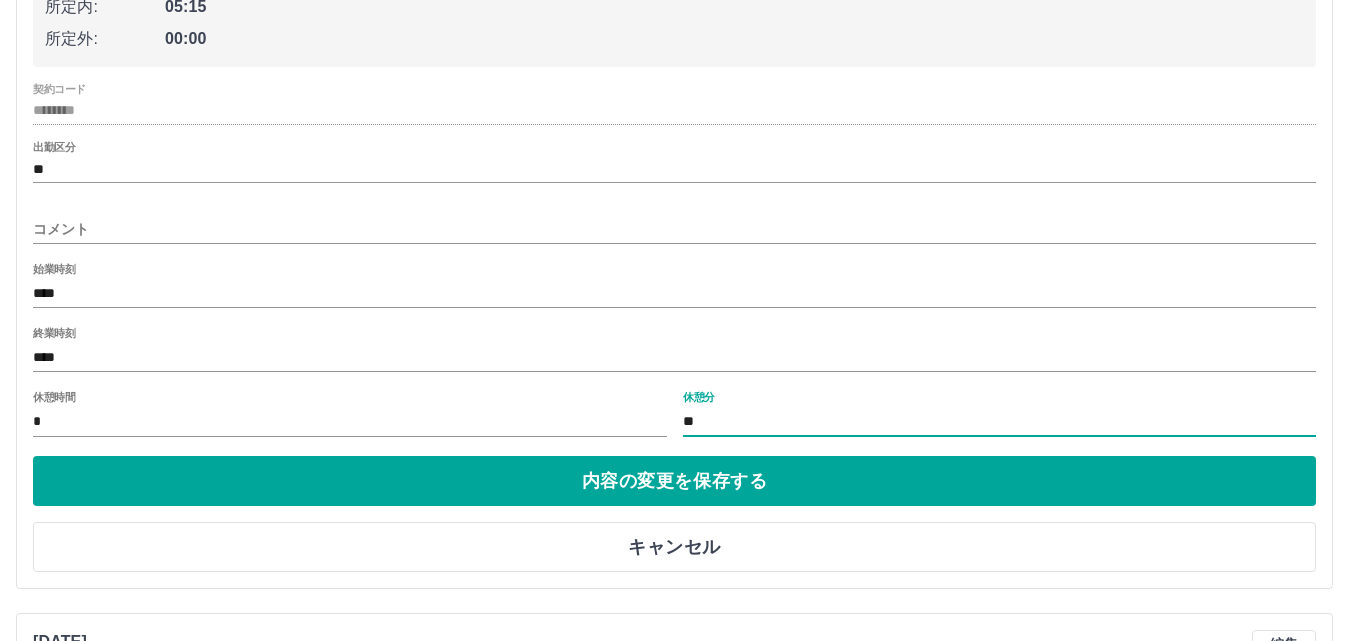 drag, startPoint x: 719, startPoint y: 423, endPoint x: 670, endPoint y: 424, distance: 49.010204 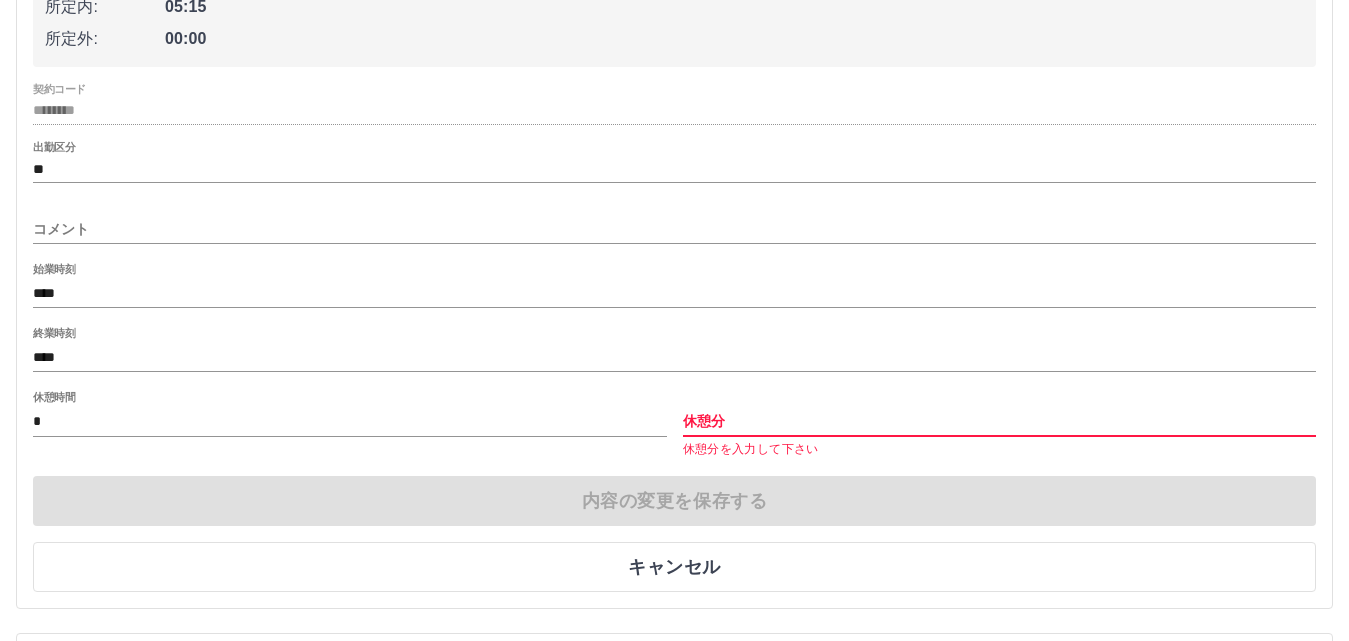 type 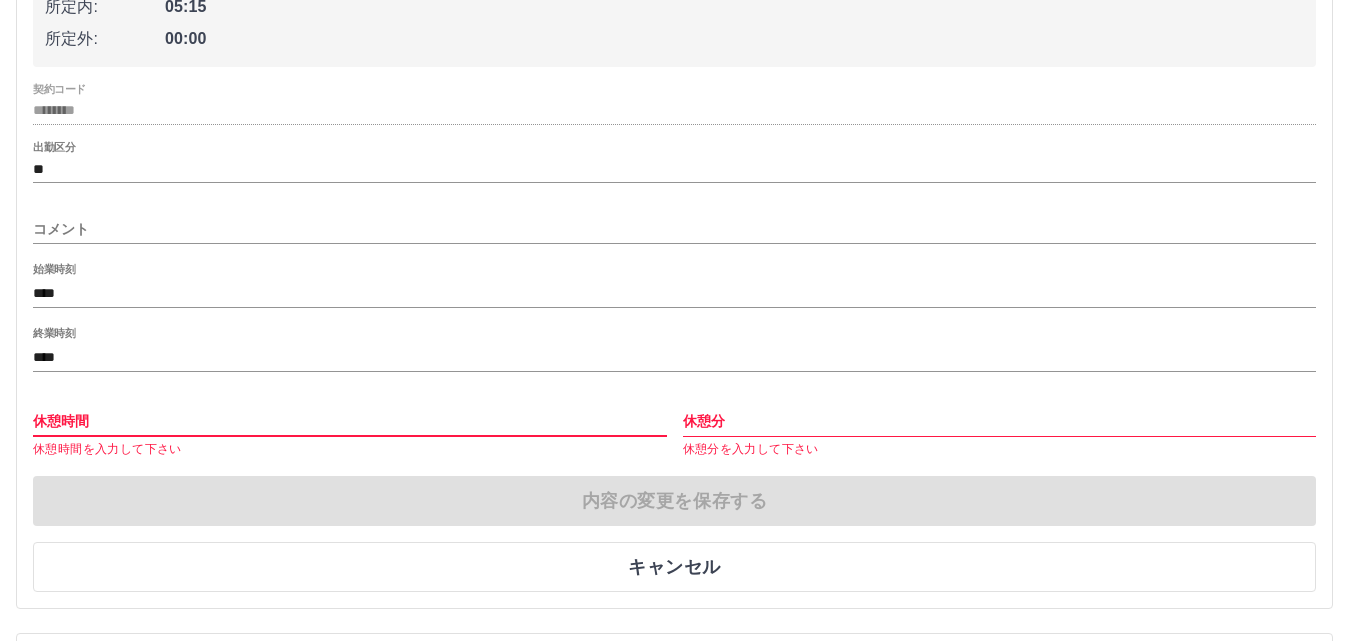 type 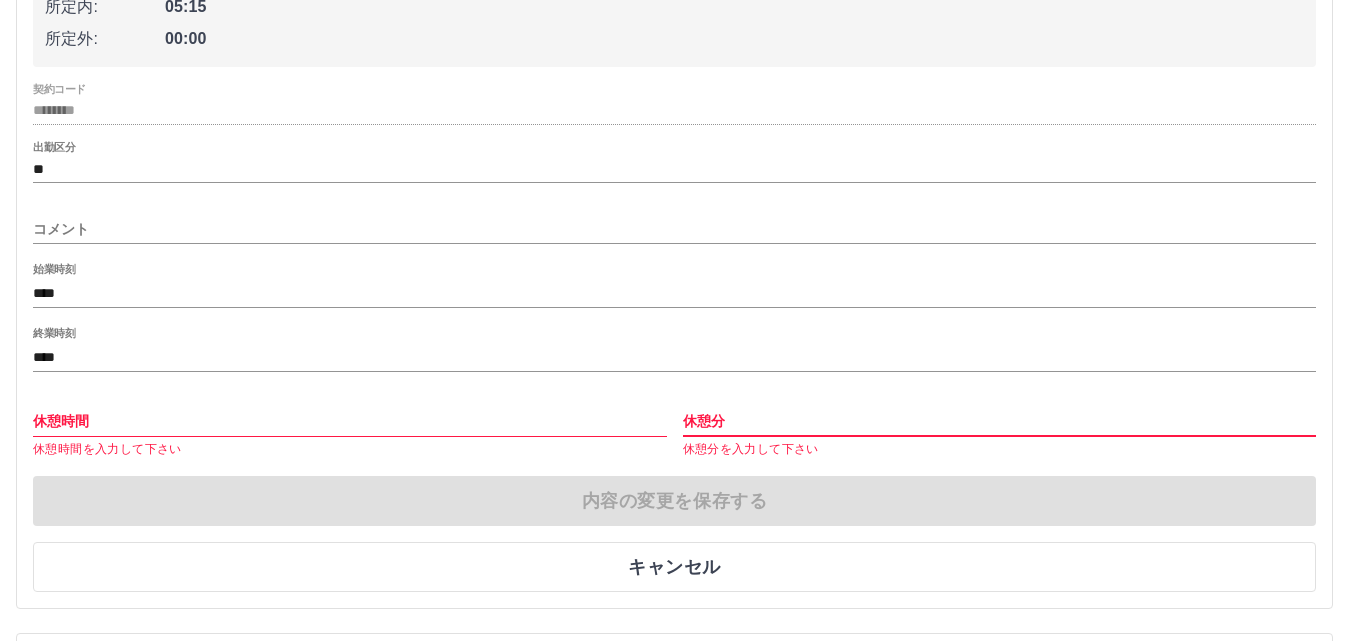 click on "休憩分" at bounding box center [1000, 421] 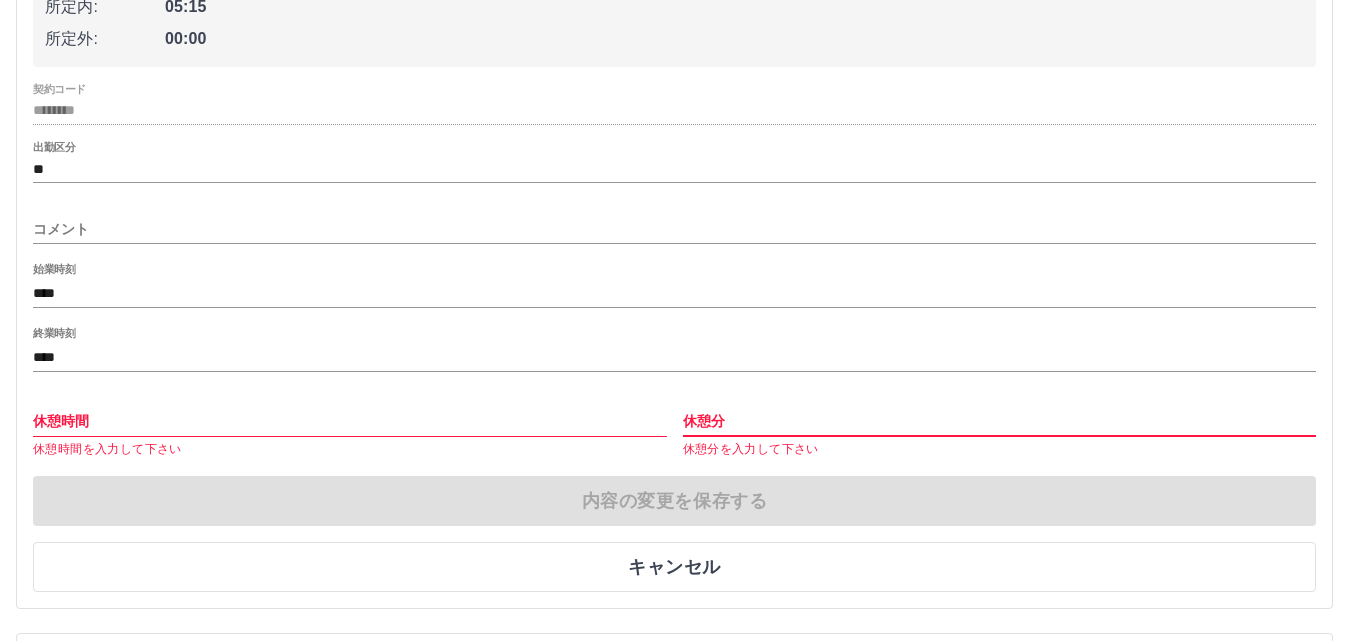 type on "**" 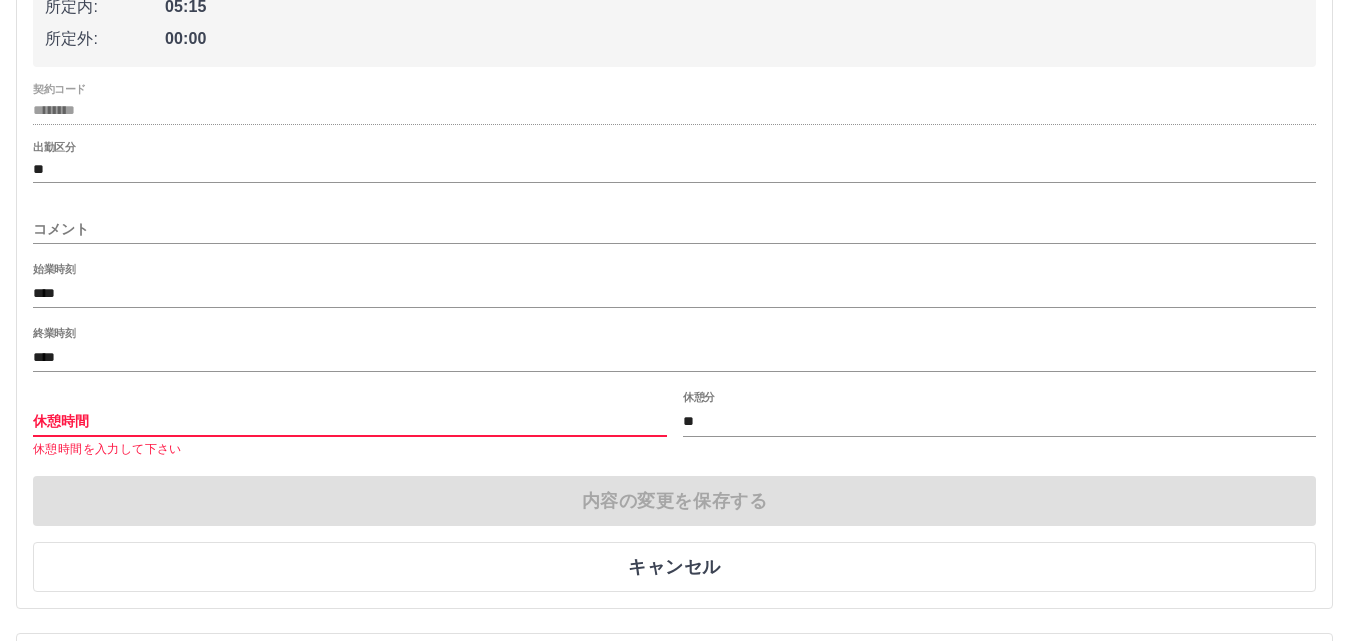click on "休憩時間" at bounding box center (350, 421) 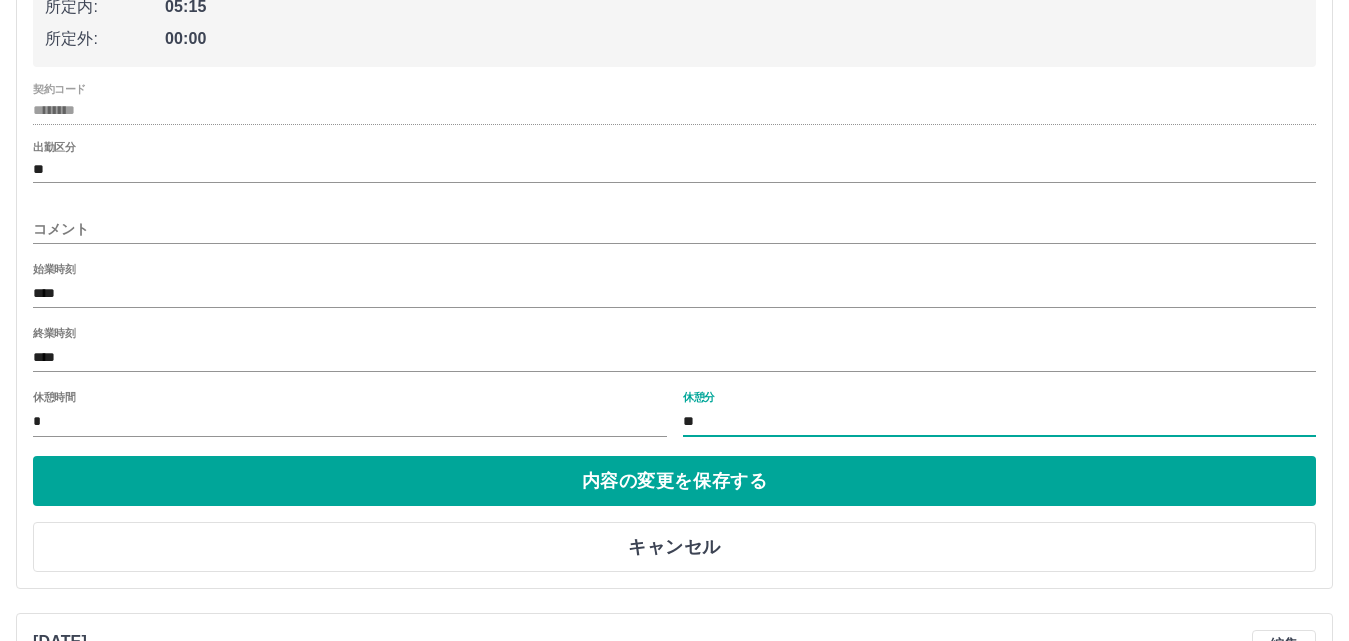 drag, startPoint x: 705, startPoint y: 425, endPoint x: 677, endPoint y: 425, distance: 28 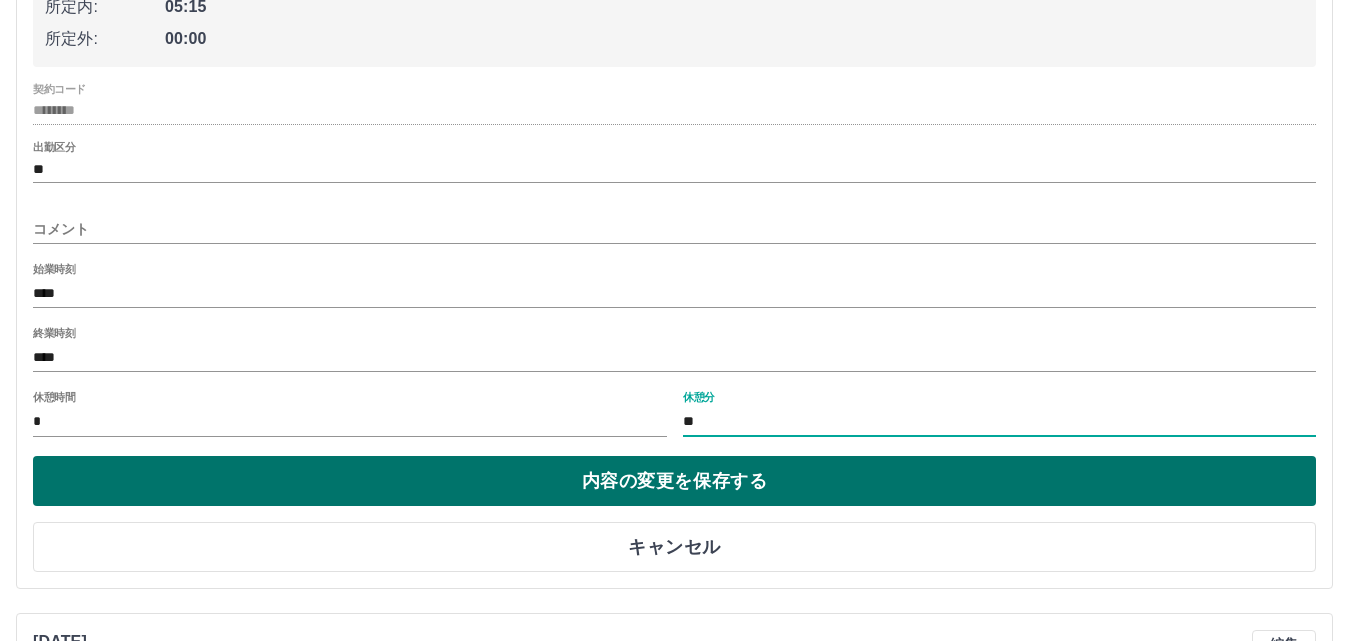 type on "**" 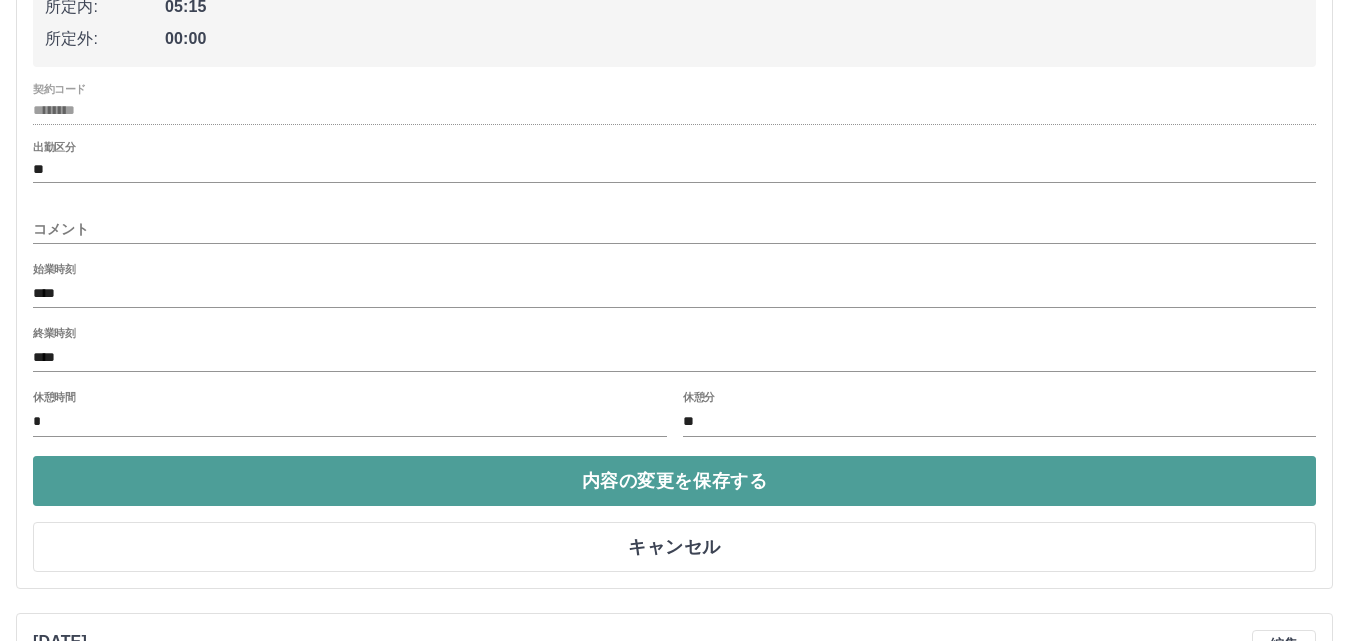 click on "内容の変更を保存する" at bounding box center (674, 481) 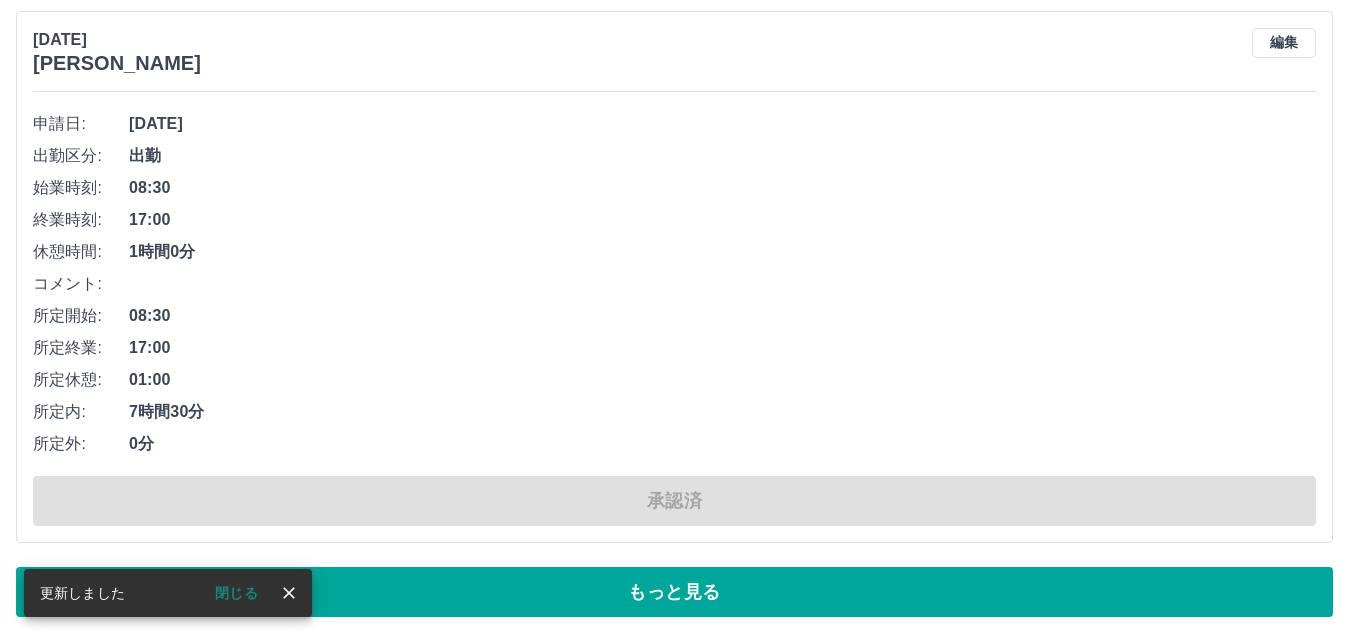 scroll, scrollTop: 13579, scrollLeft: 0, axis: vertical 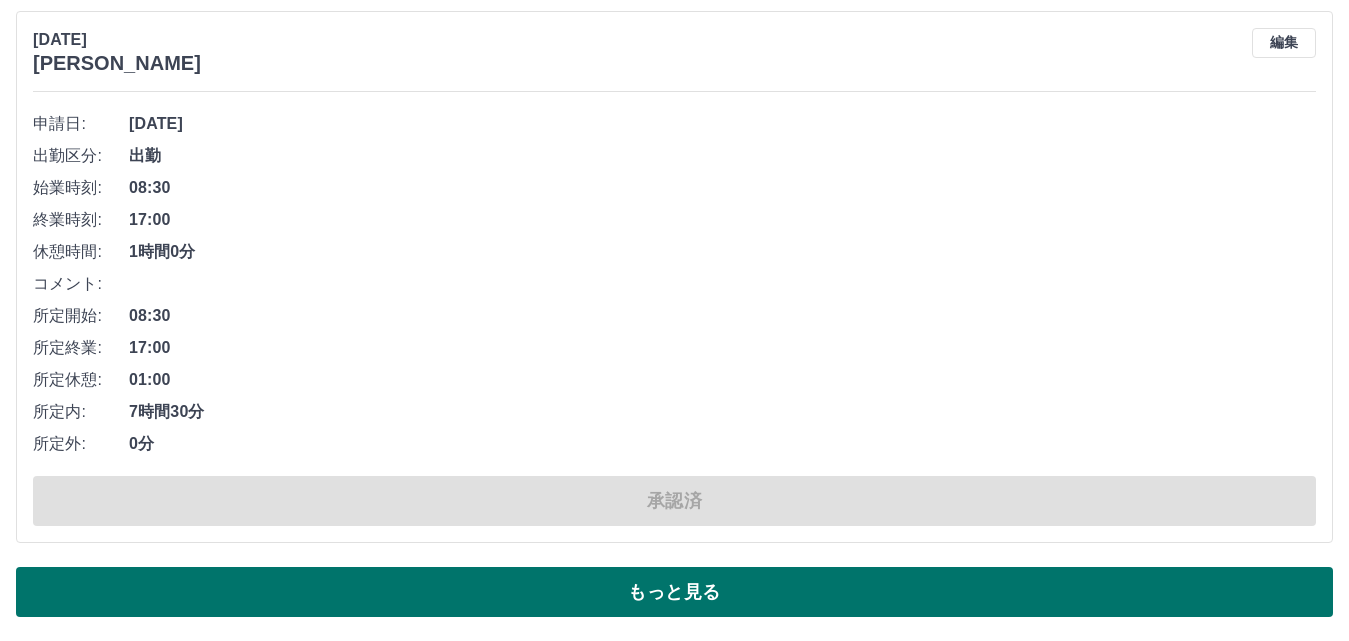 click on "もっと見る" at bounding box center (674, 592) 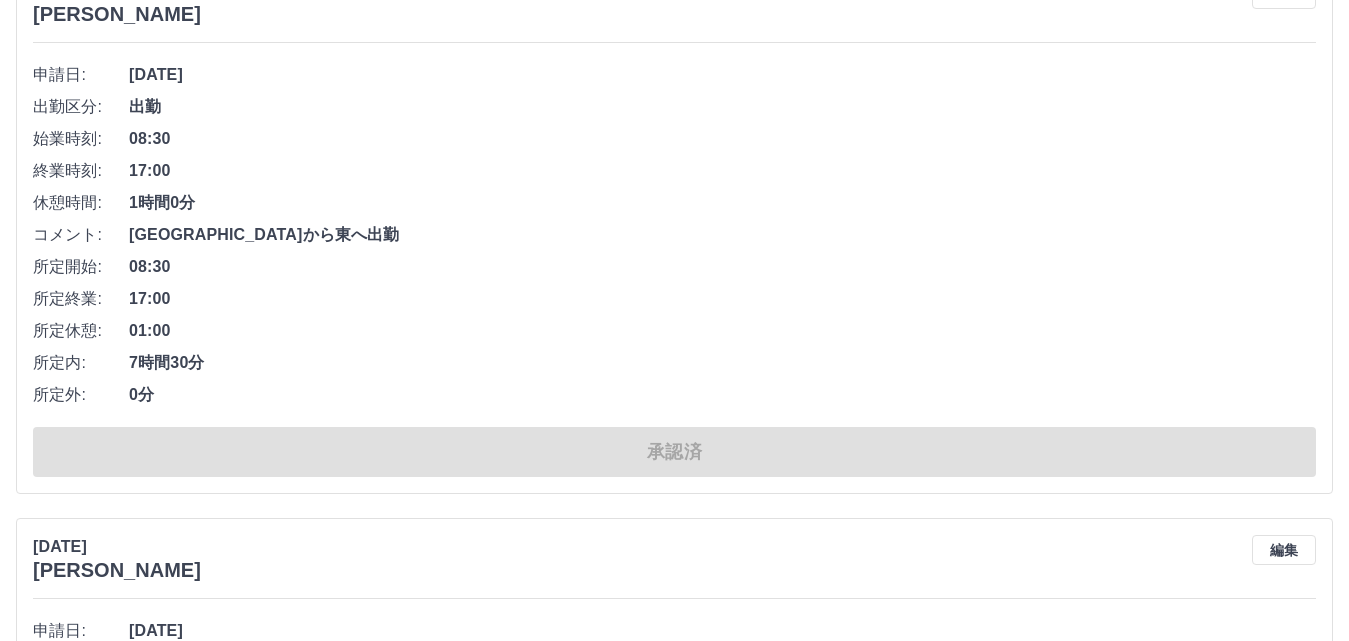 scroll, scrollTop: 14879, scrollLeft: 0, axis: vertical 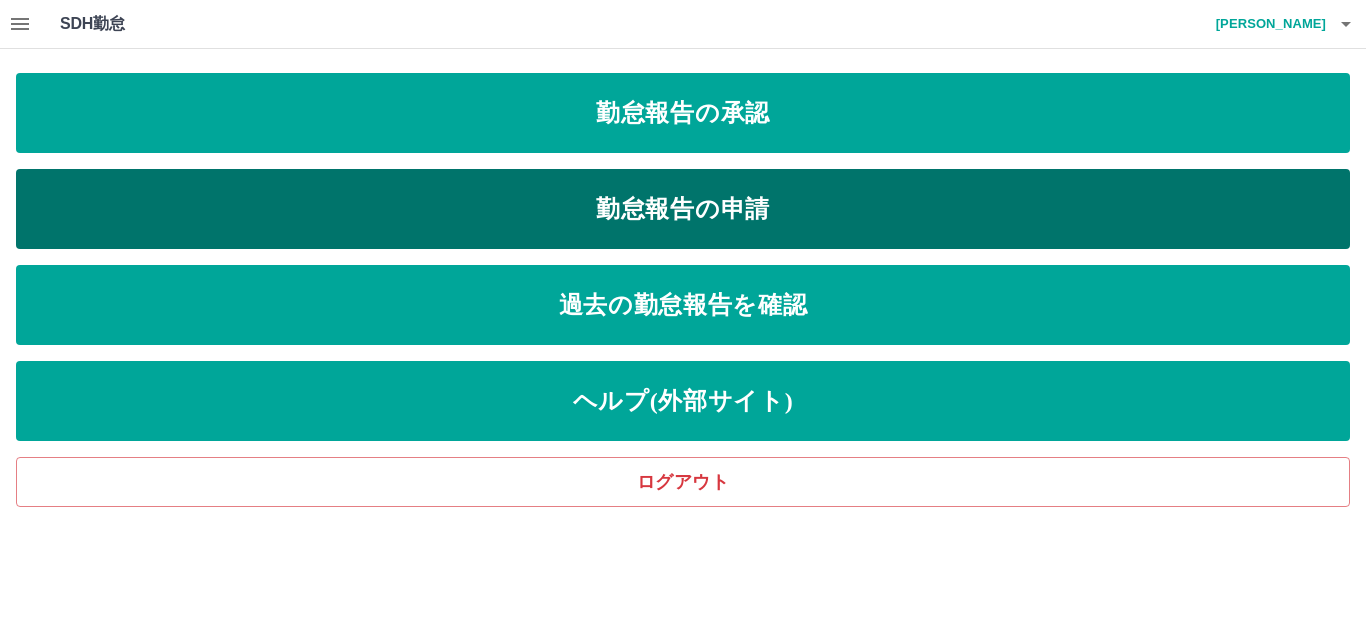 click on "勤怠報告の申請" at bounding box center [683, 209] 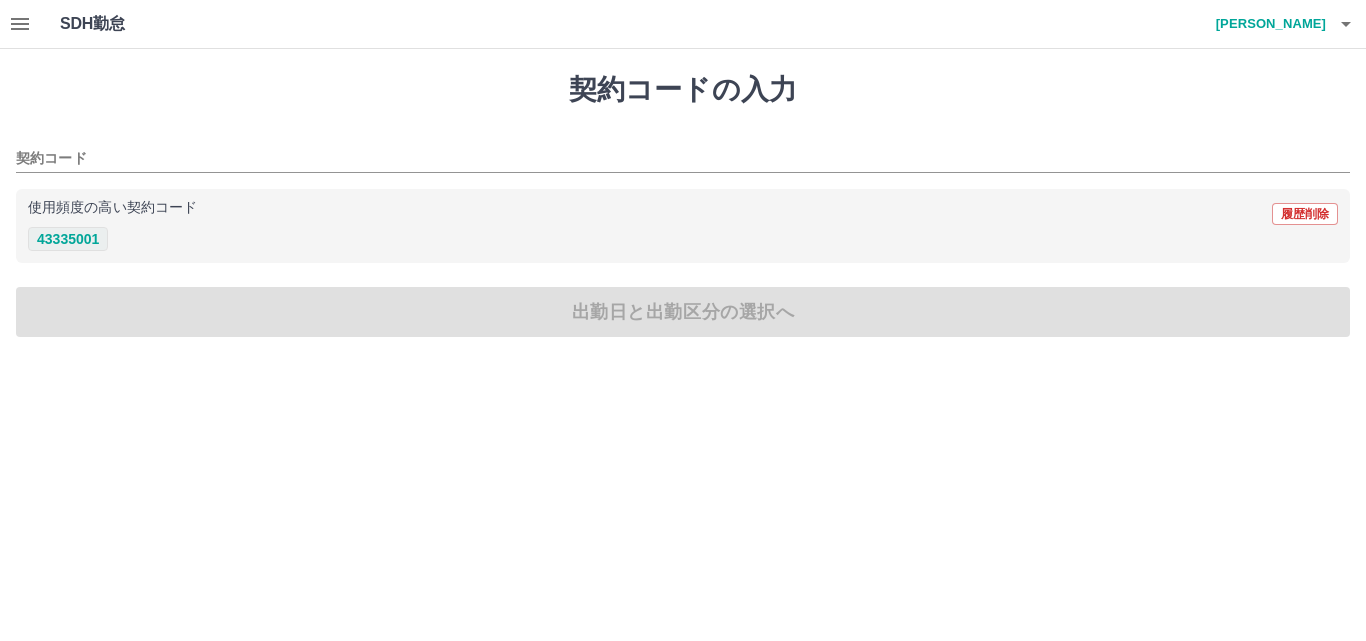 click on "43335001" at bounding box center [68, 239] 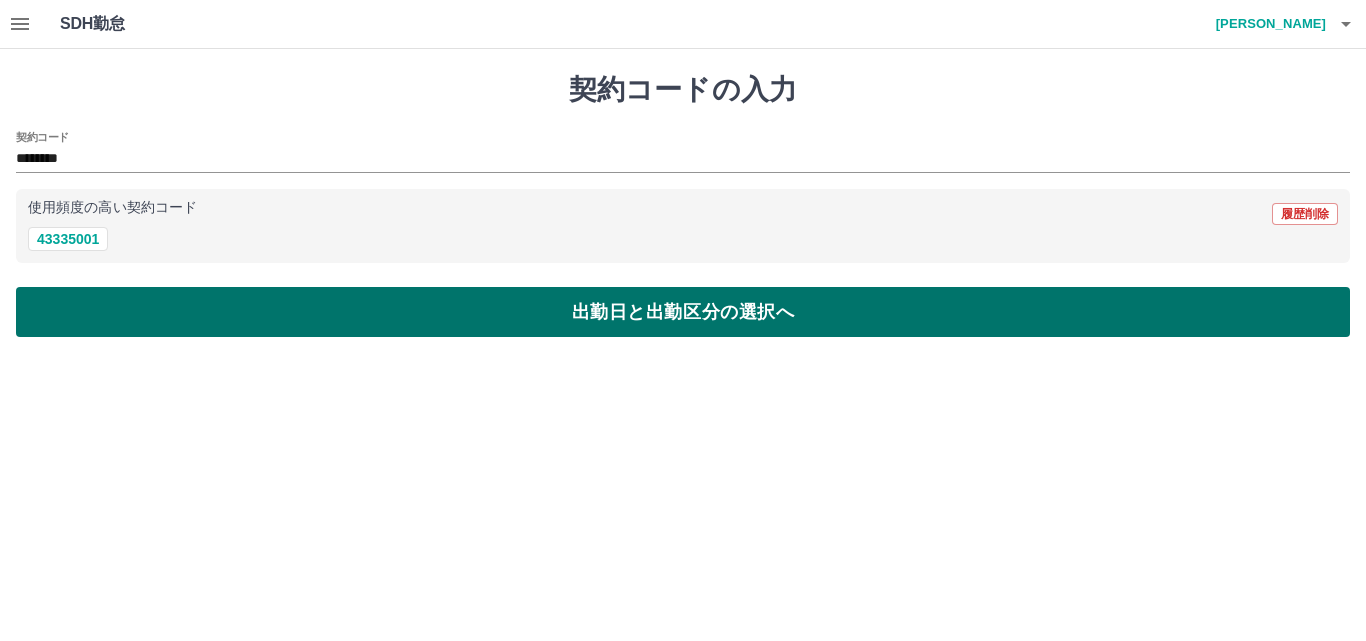 click on "出勤日と出勤区分の選択へ" at bounding box center [683, 312] 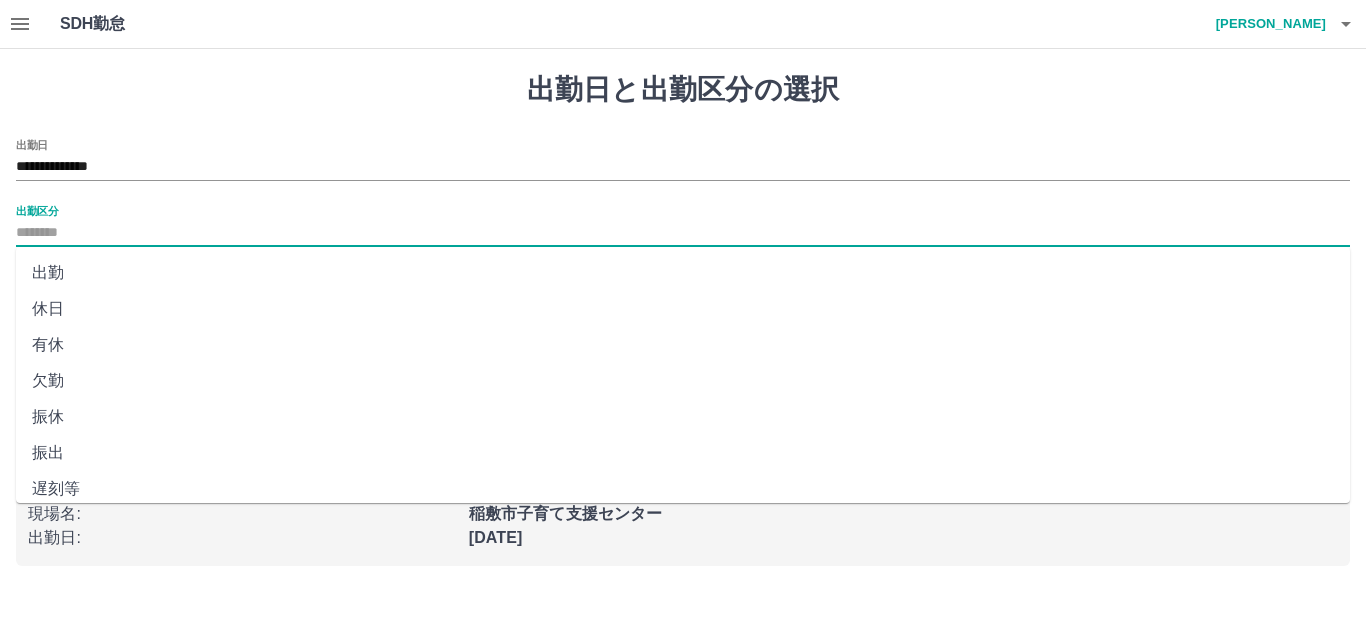 click on "出勤区分" at bounding box center (683, 233) 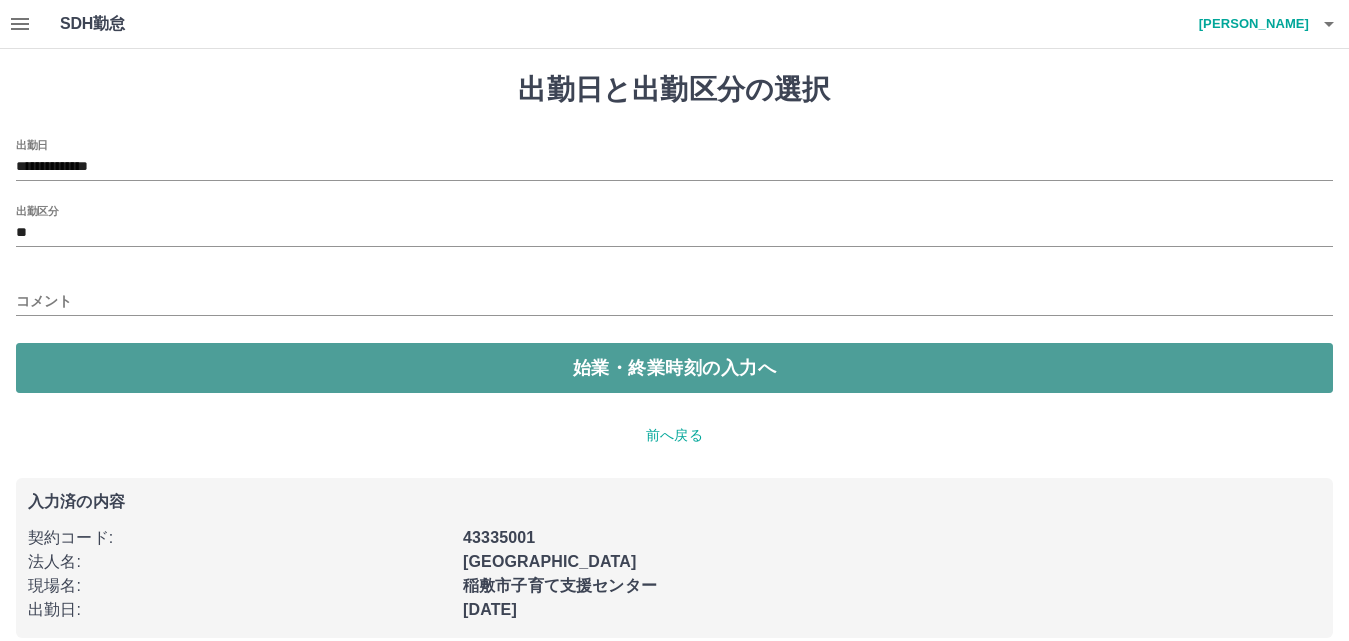 click on "始業・終業時刻の入力へ" at bounding box center [674, 368] 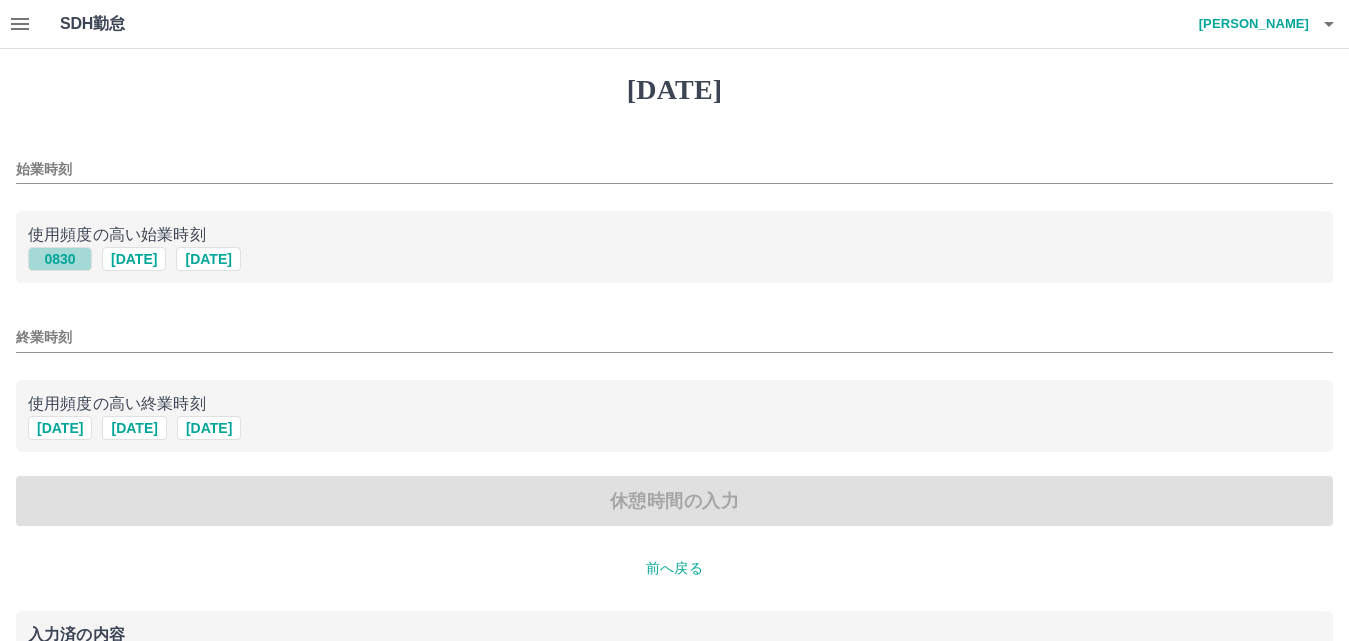 click on "0830" at bounding box center (60, 259) 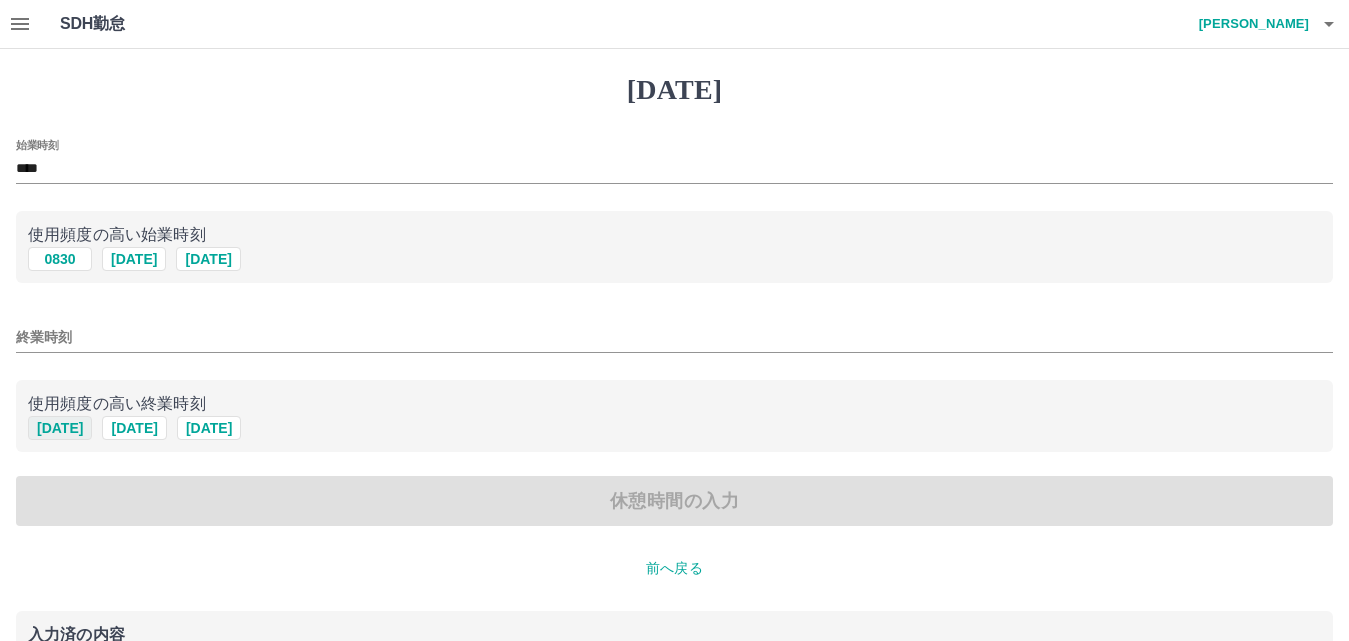 click on "1700" at bounding box center (60, 428) 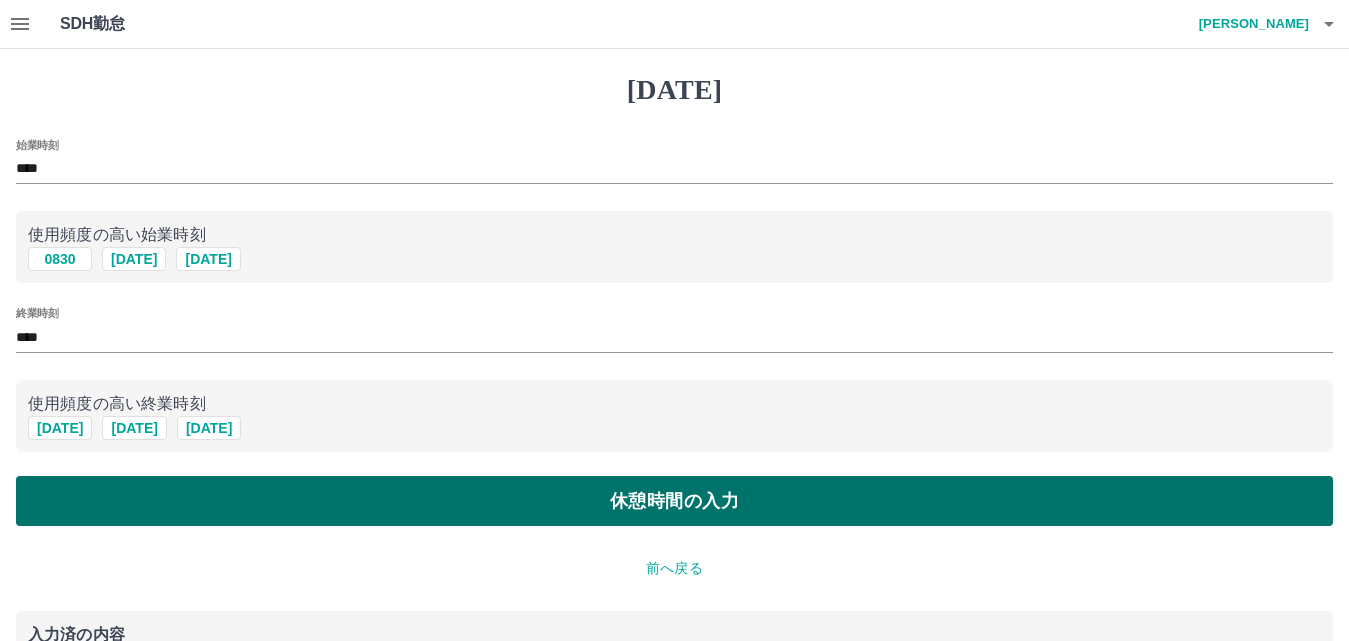 click on "休憩時間の入力" at bounding box center (674, 501) 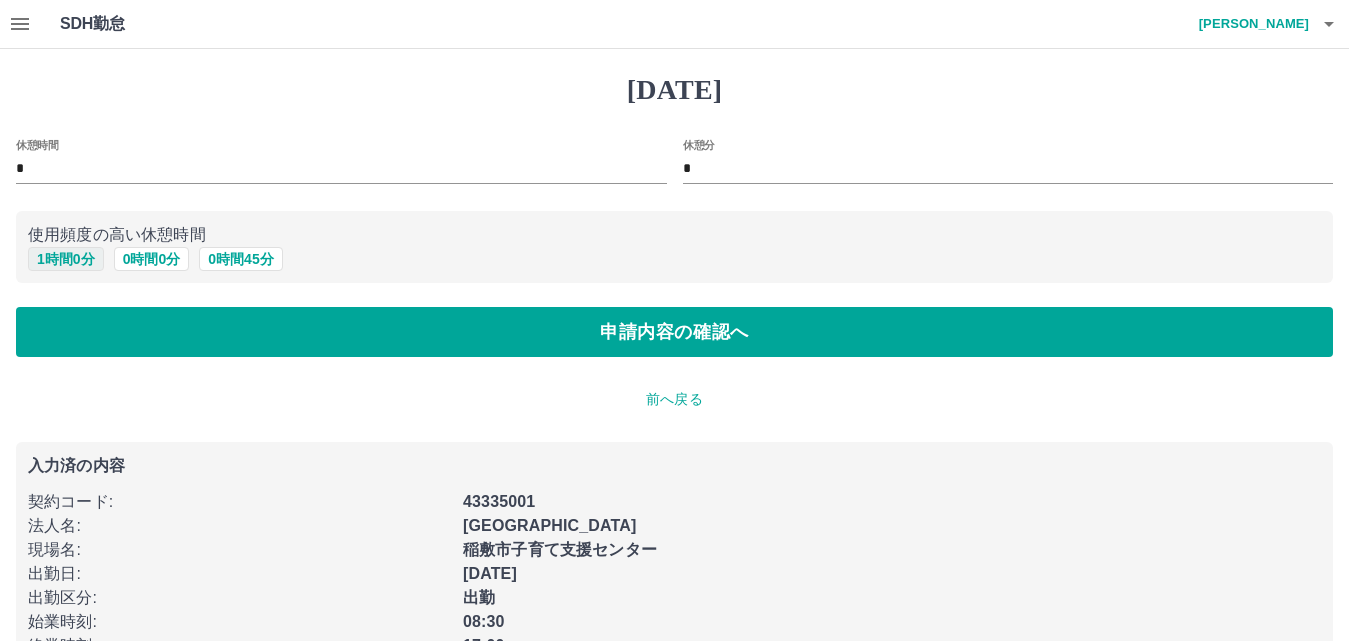 click on "1 時間 0 分" at bounding box center (66, 259) 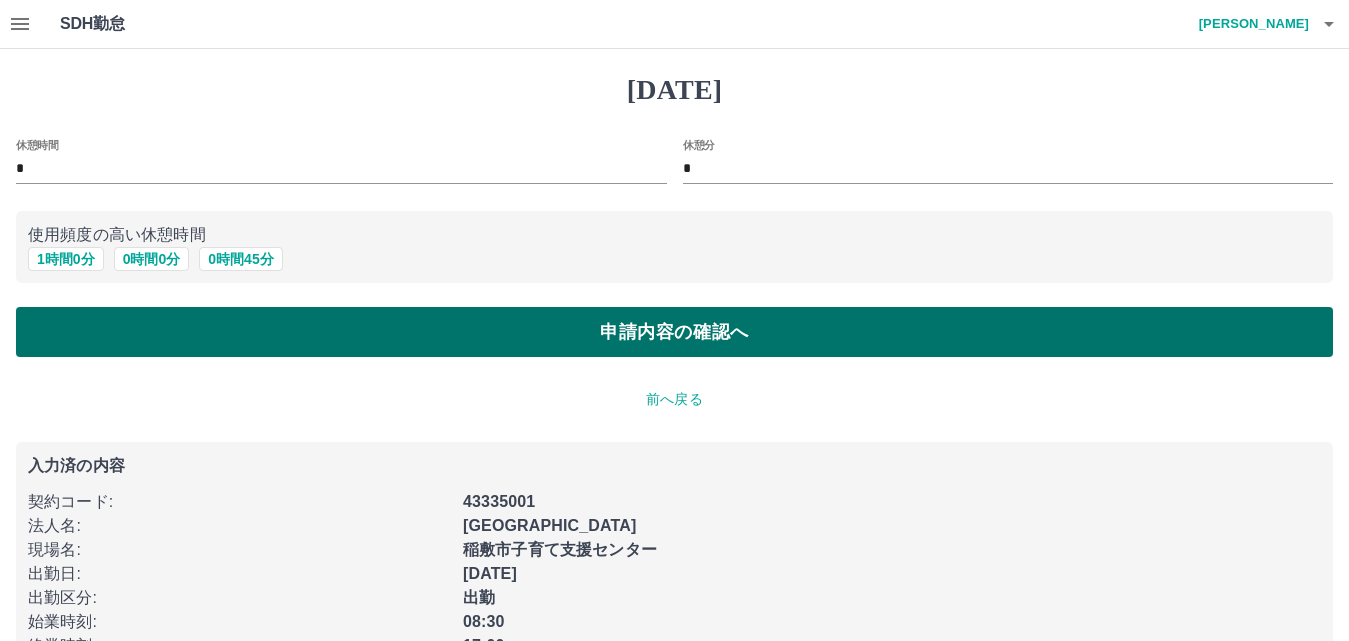 click on "申請内容の確認へ" at bounding box center (674, 332) 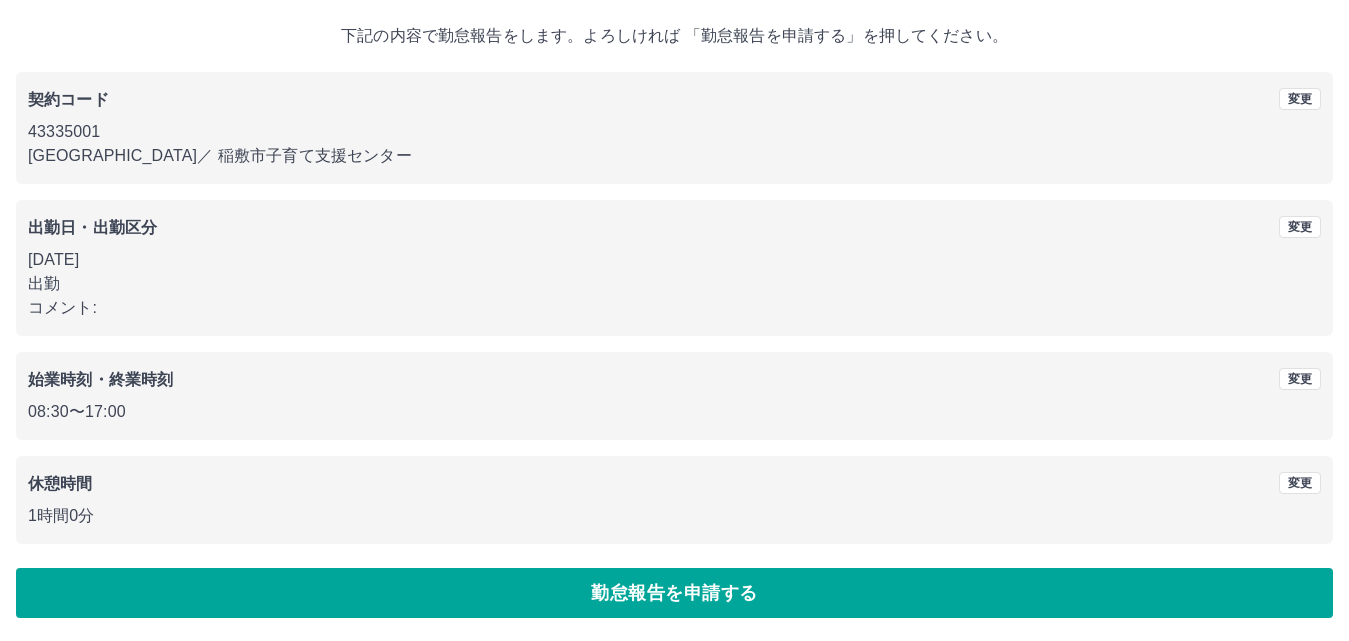 scroll, scrollTop: 108, scrollLeft: 0, axis: vertical 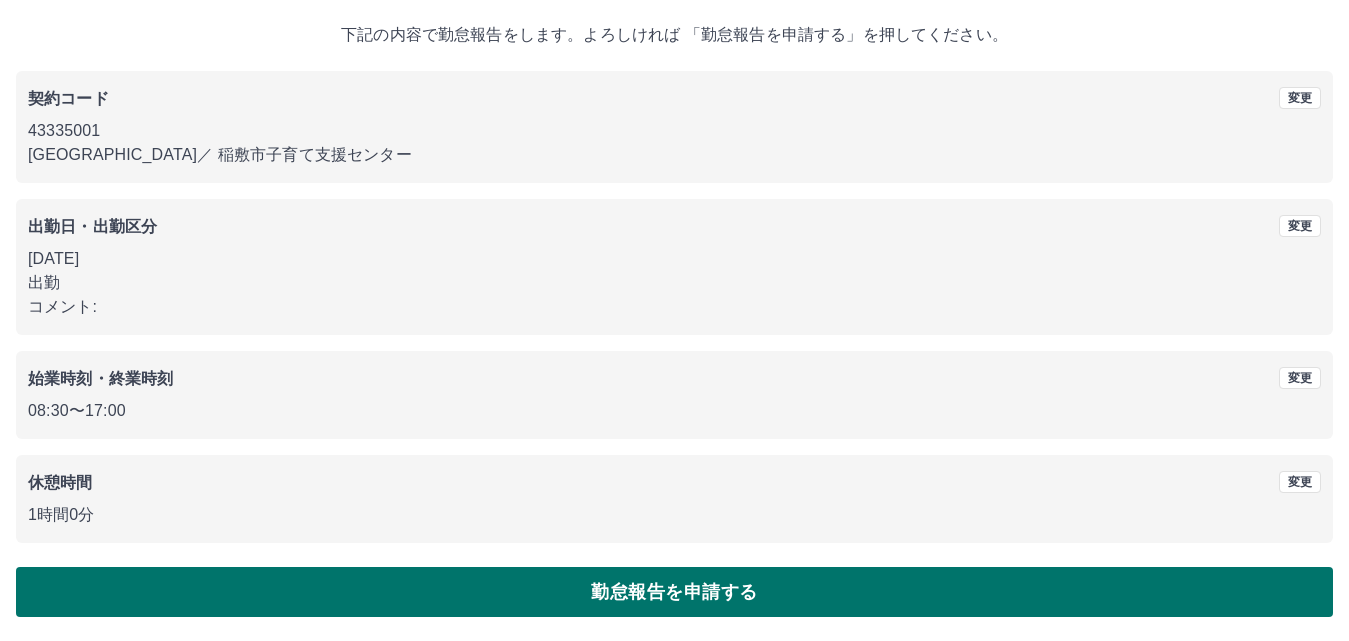 click on "勤怠報告を申請する" at bounding box center (674, 592) 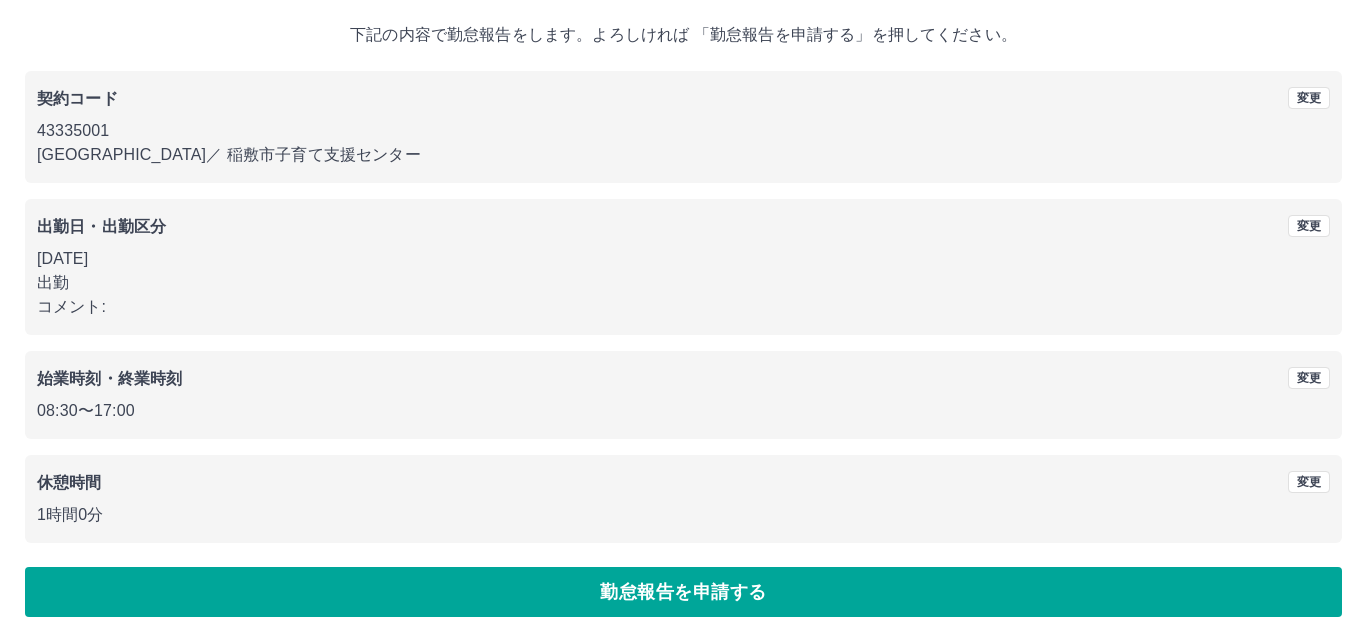 scroll, scrollTop: 0, scrollLeft: 0, axis: both 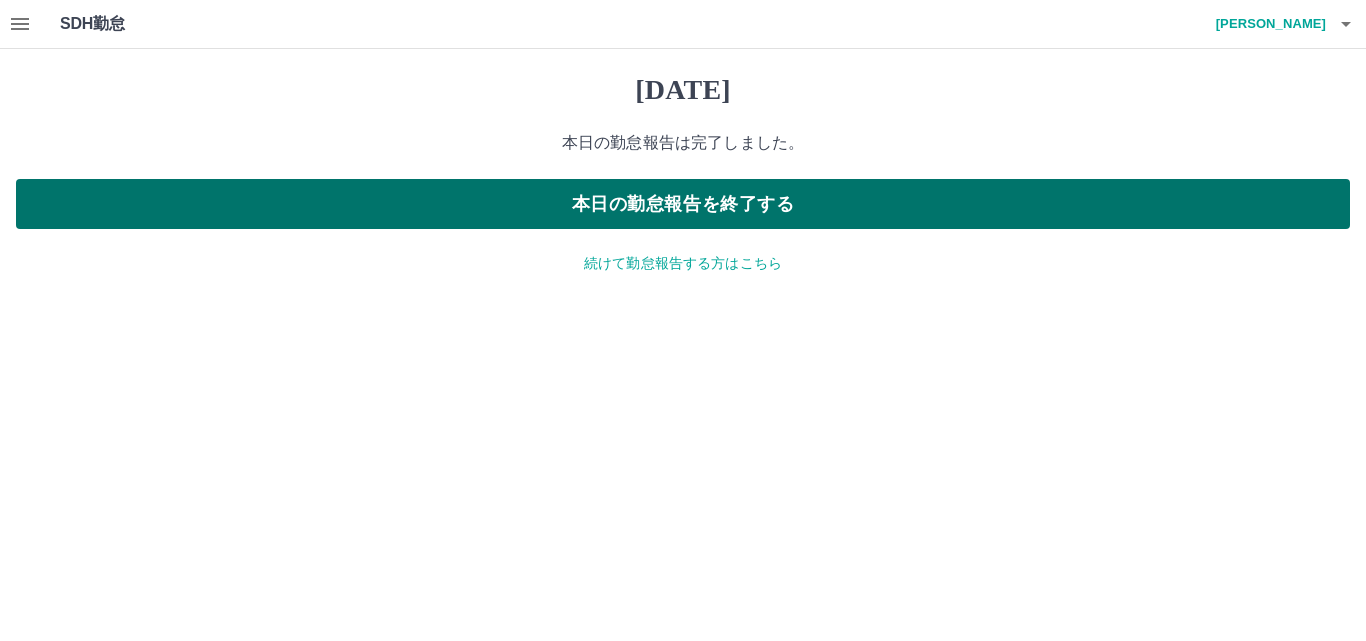 click on "本日の勤怠報告を終了する" at bounding box center (683, 204) 